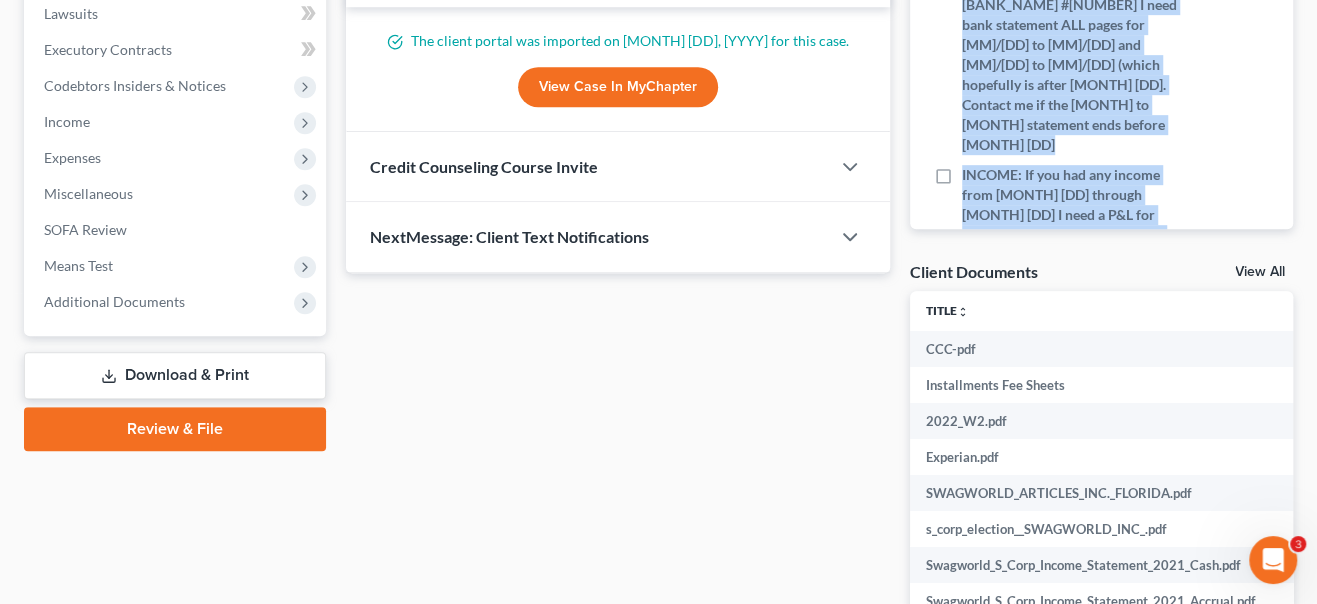 scroll, scrollTop: 0, scrollLeft: 0, axis: both 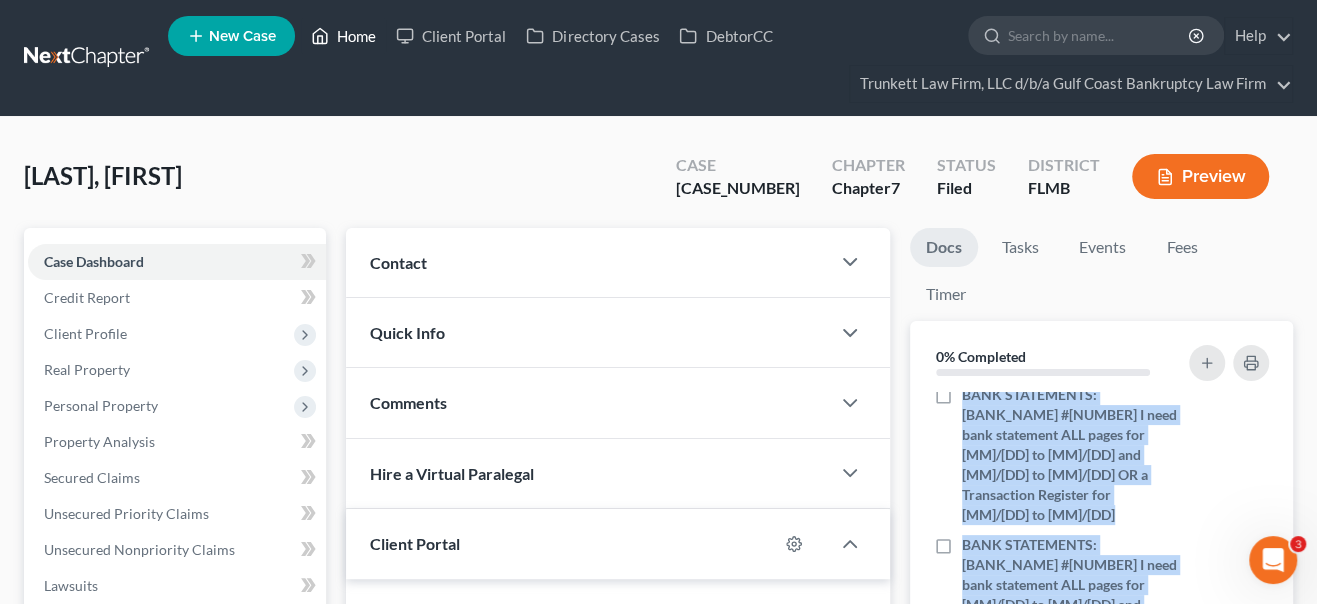 click on "Home" at bounding box center (343, 36) 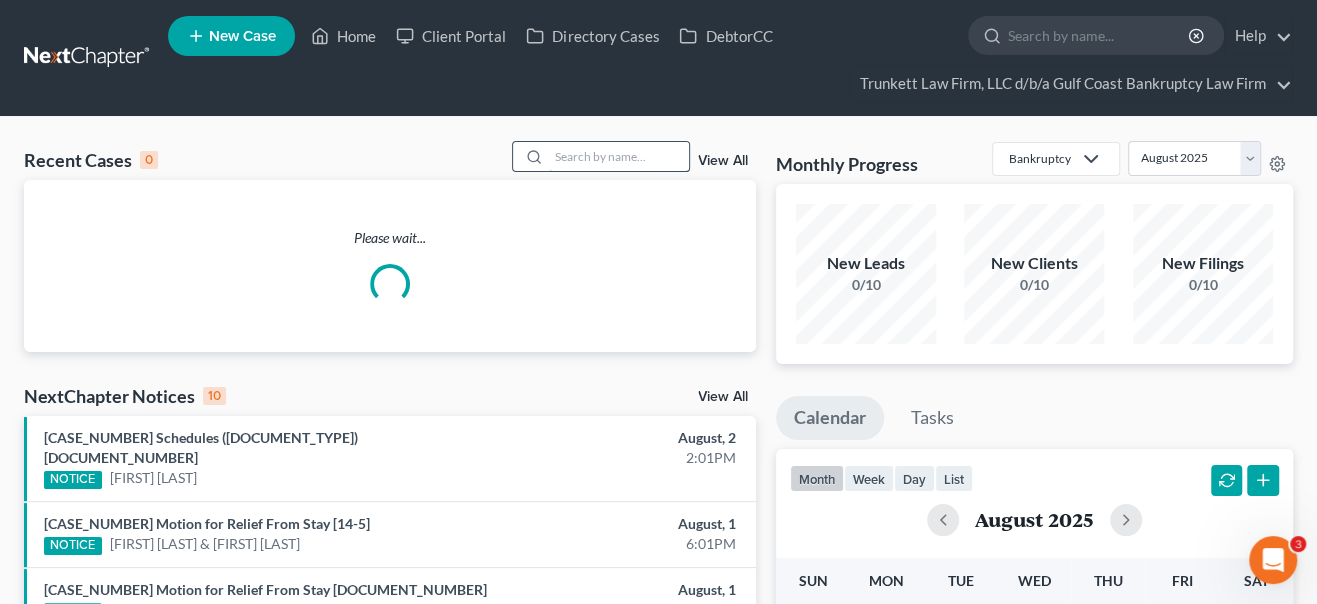 click at bounding box center [619, 156] 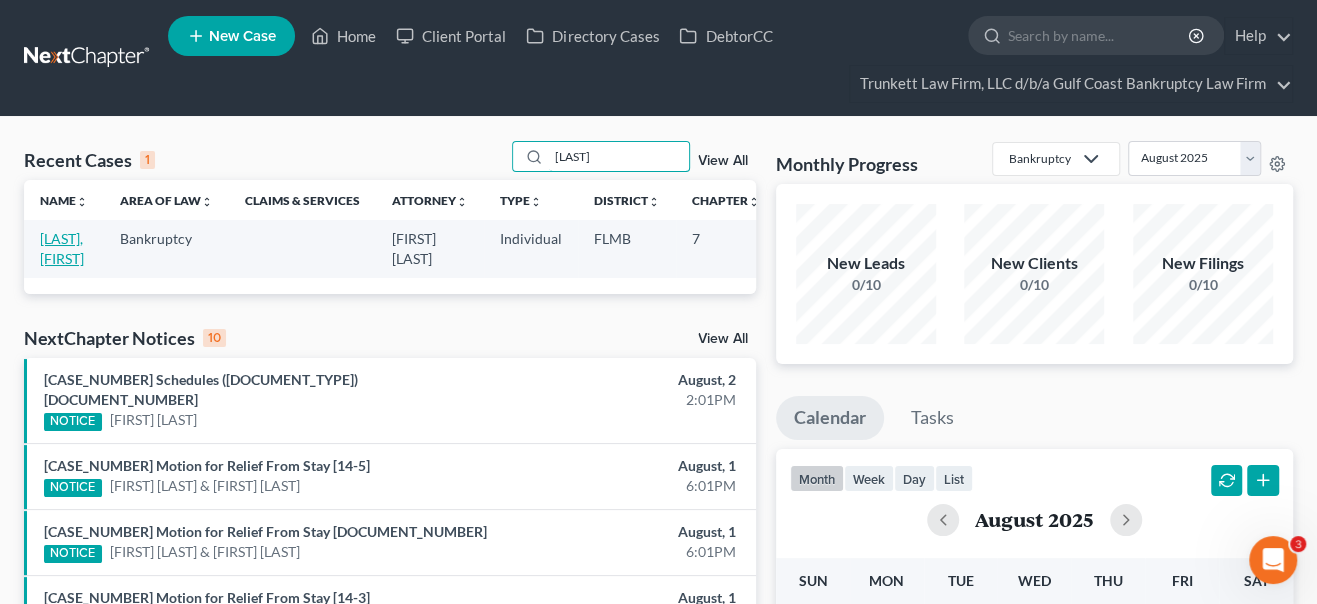 type on "[LAST]" 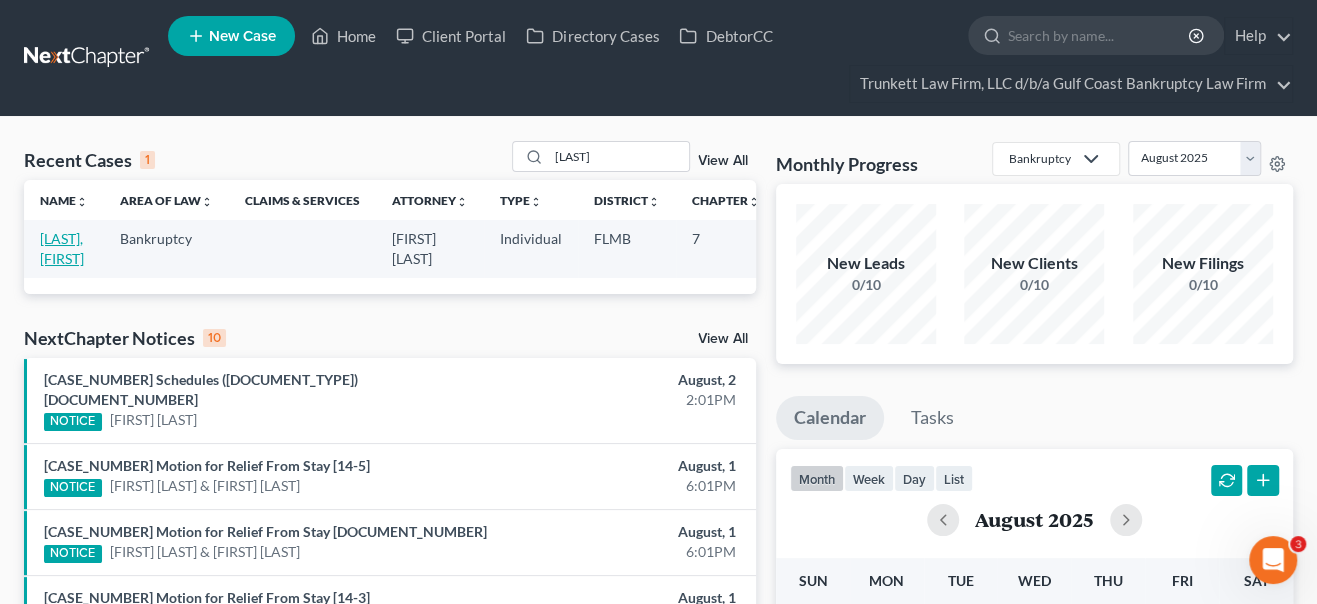 drag, startPoint x: 62, startPoint y: 251, endPoint x: 69, endPoint y: 266, distance: 16.552946 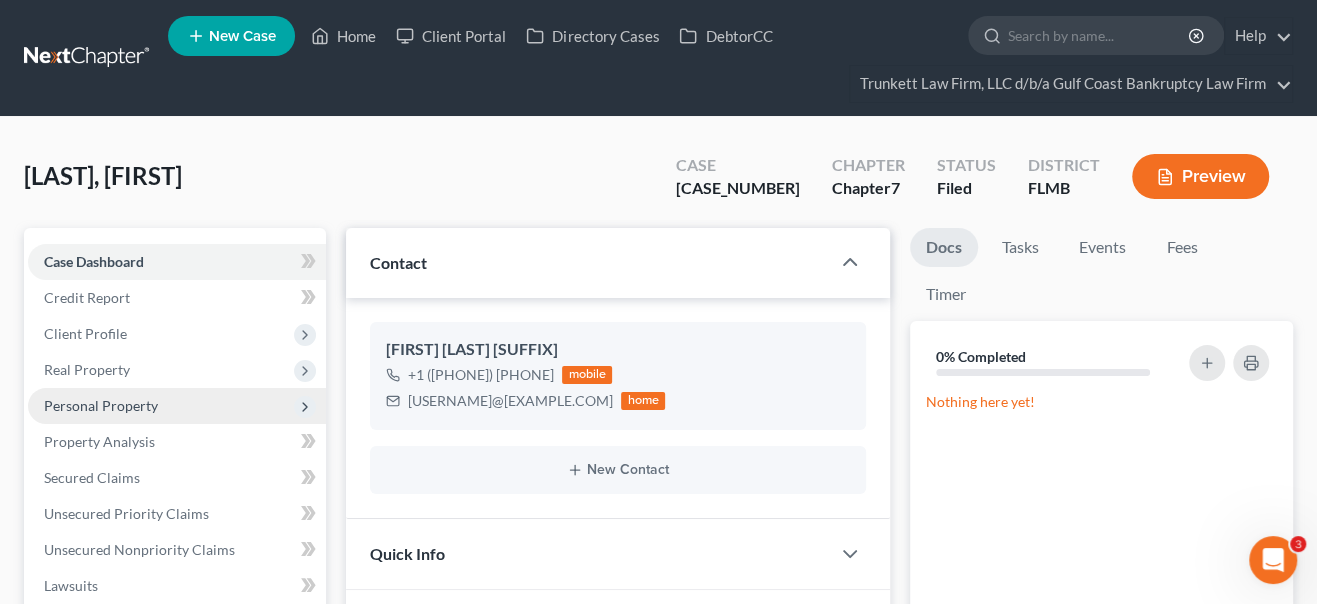 scroll, scrollTop: 2349, scrollLeft: 0, axis: vertical 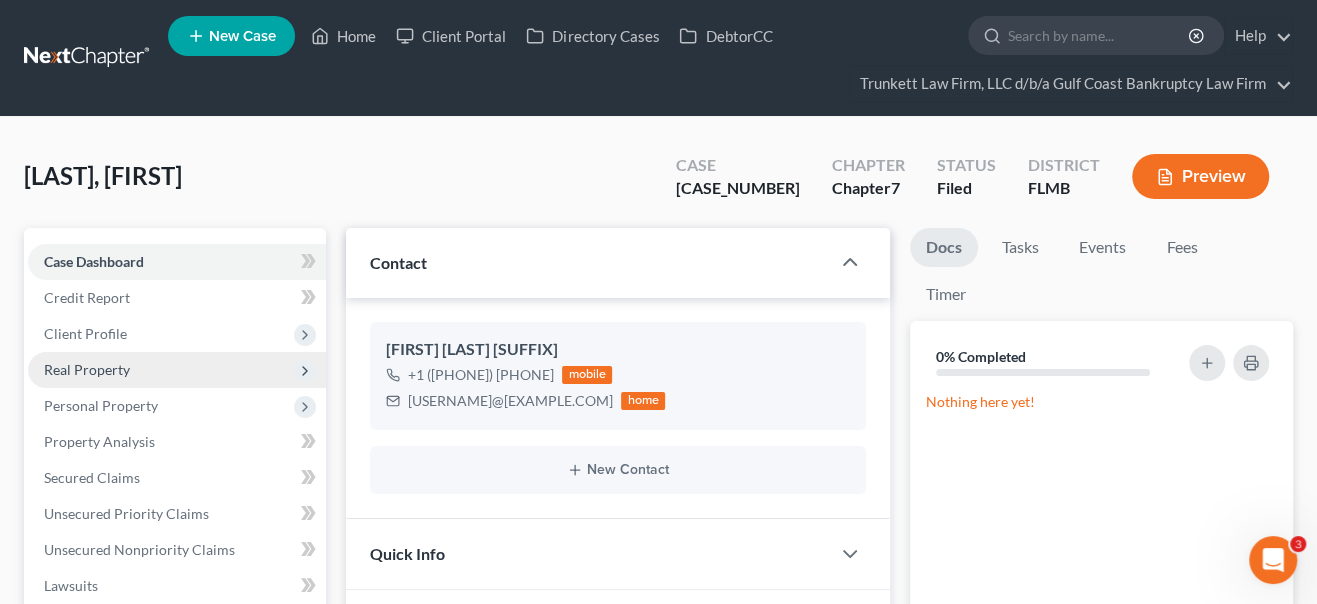 click on "Real Property" at bounding box center (87, 369) 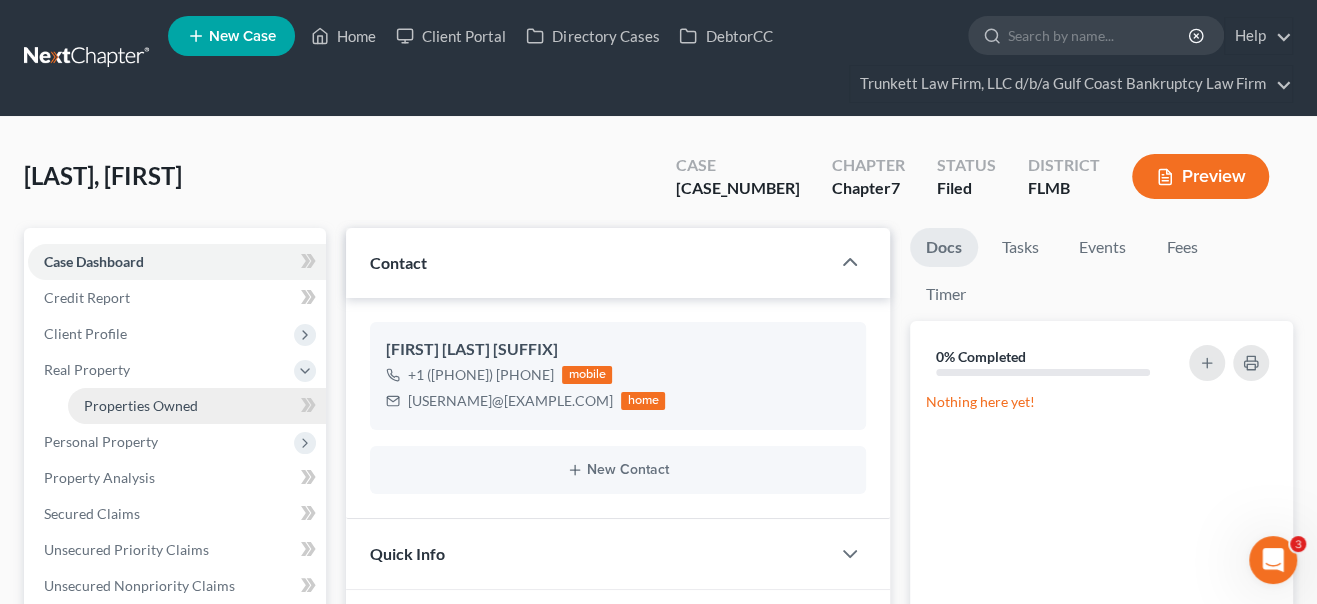 click on "Properties Owned" at bounding box center (141, 405) 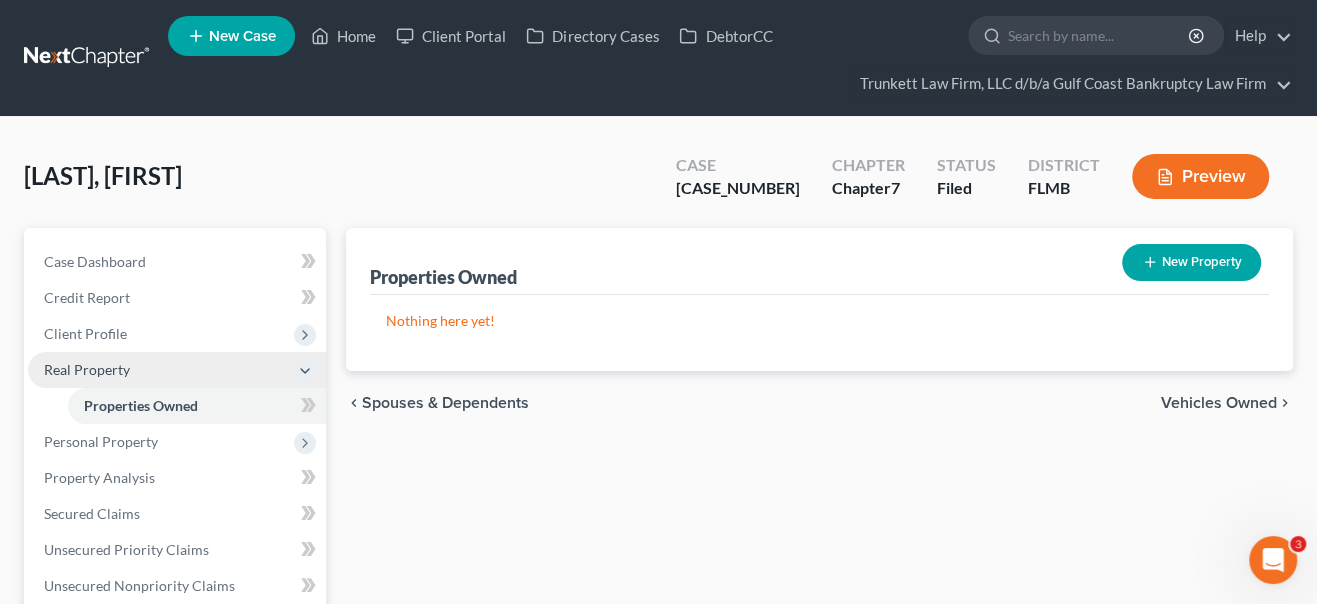 click on "Real Property" at bounding box center (87, 369) 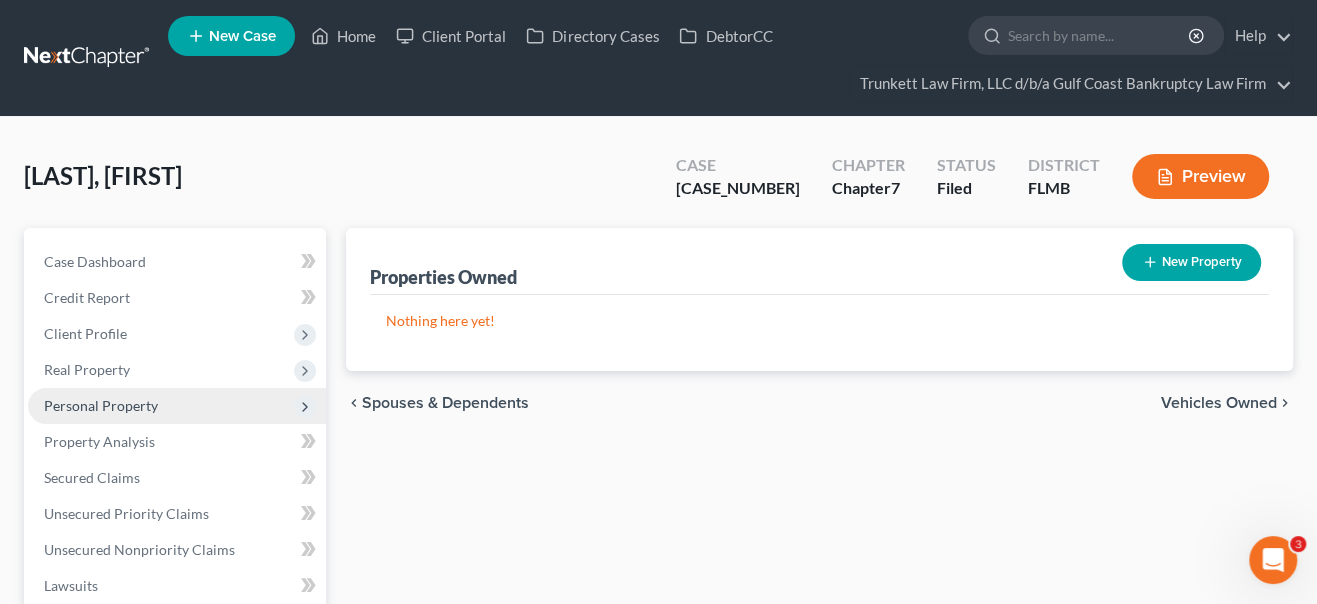 click on "Personal Property" at bounding box center (101, 405) 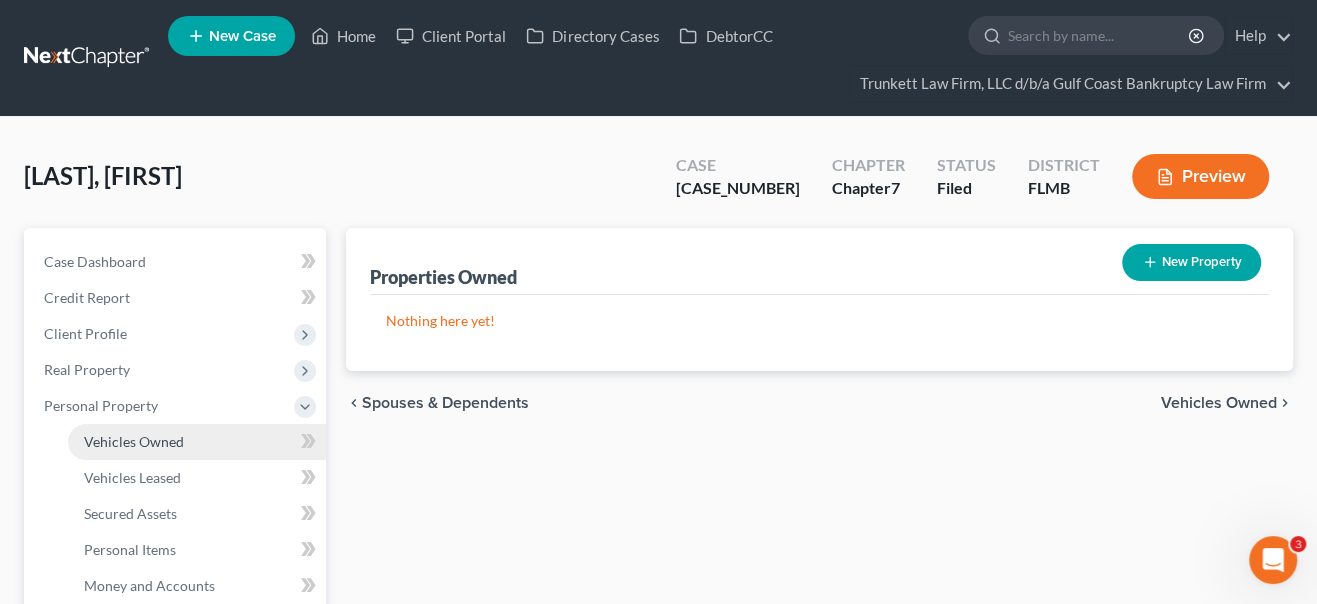 click on "Vehicles Owned" at bounding box center (134, 441) 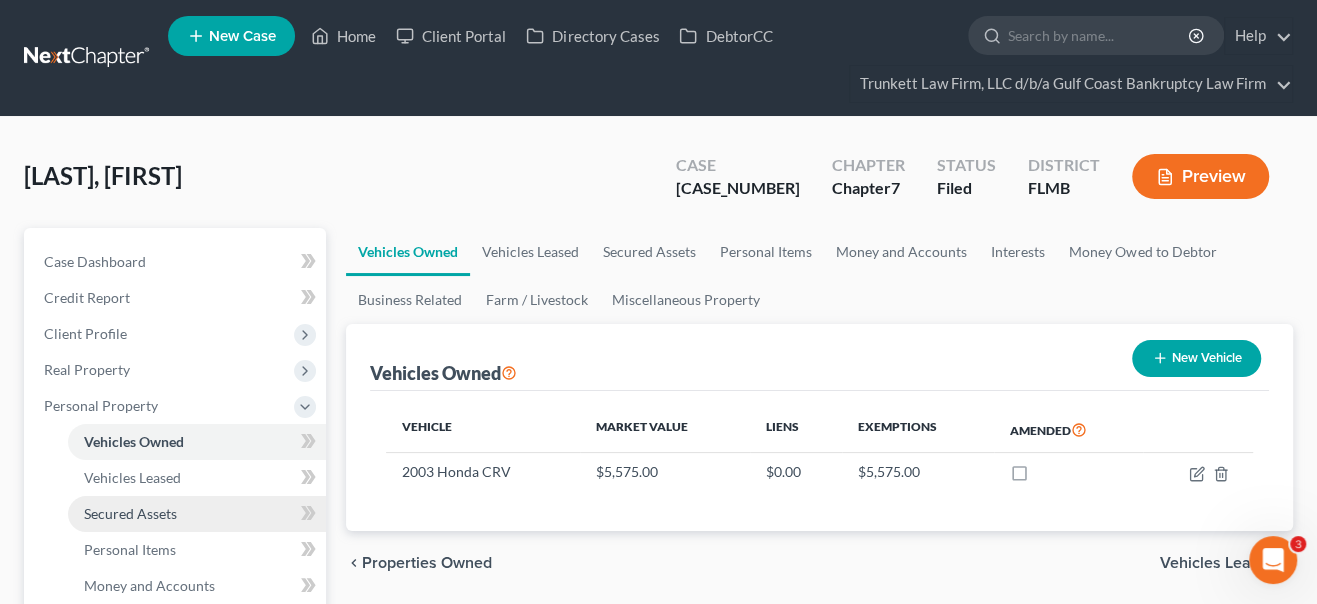 click on "Secured Assets" at bounding box center [130, 513] 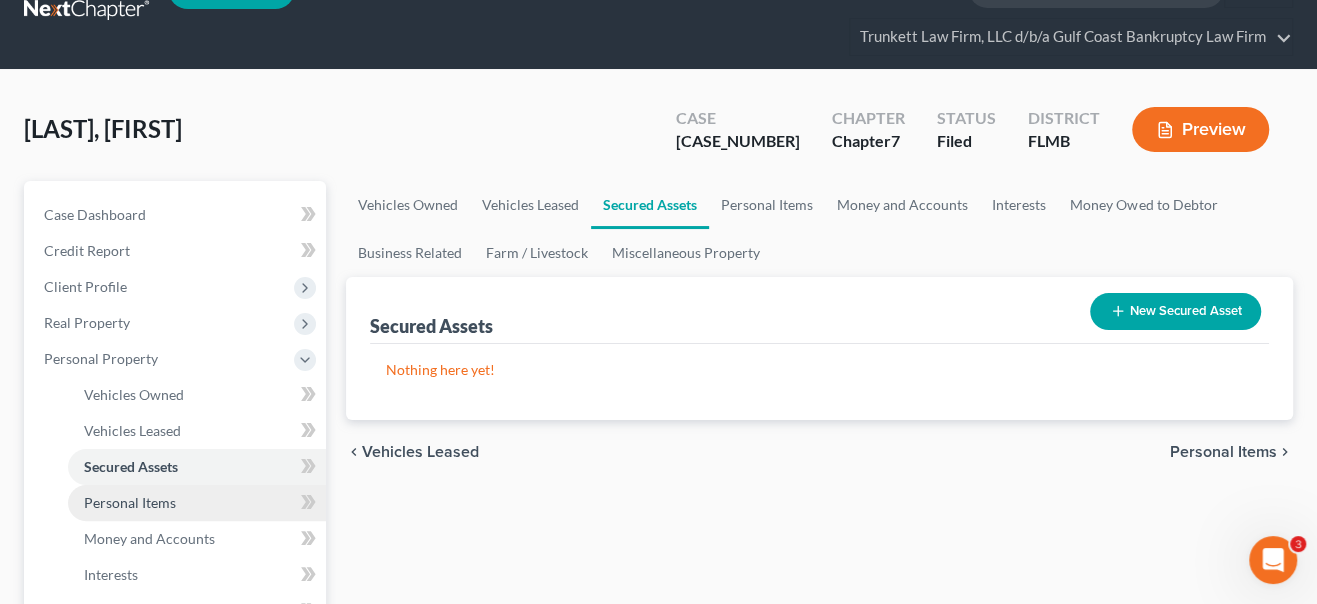 scroll, scrollTop: 90, scrollLeft: 0, axis: vertical 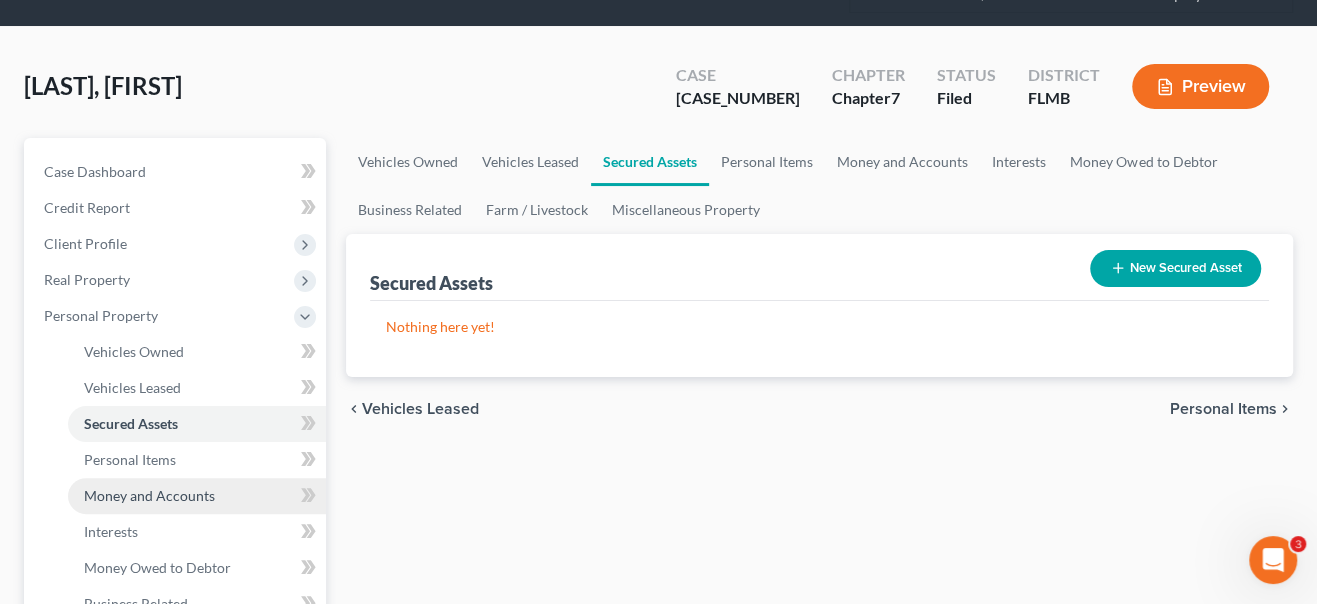 click on "Money and Accounts" at bounding box center [149, 495] 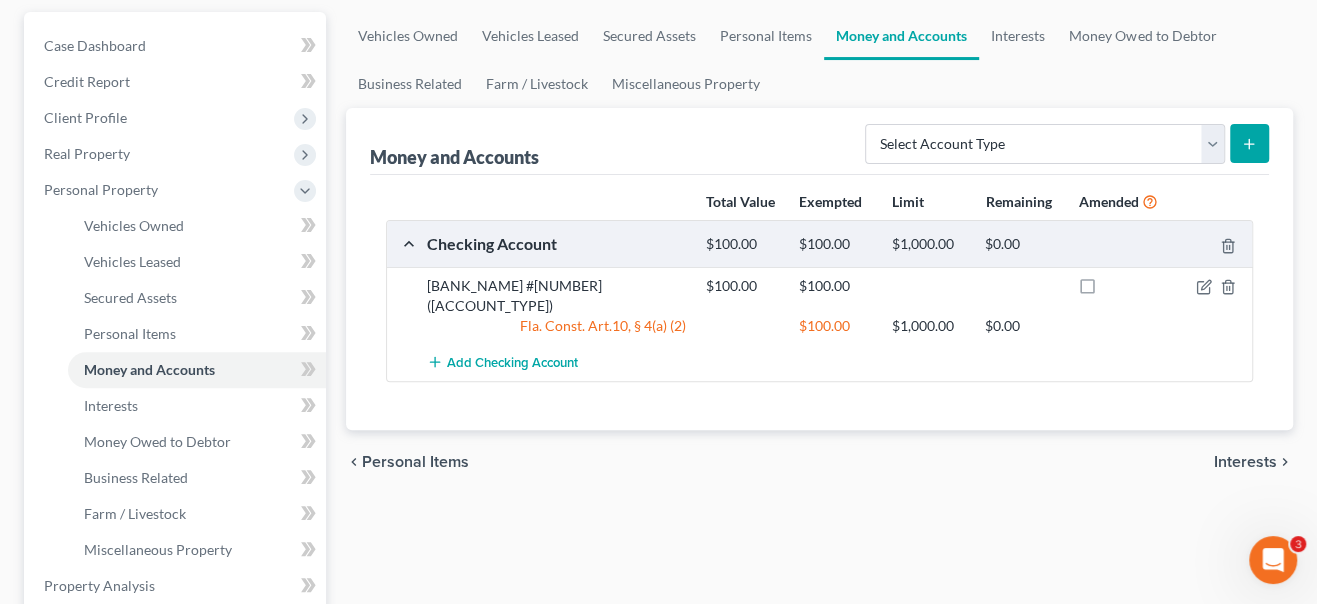 scroll, scrollTop: 272, scrollLeft: 0, axis: vertical 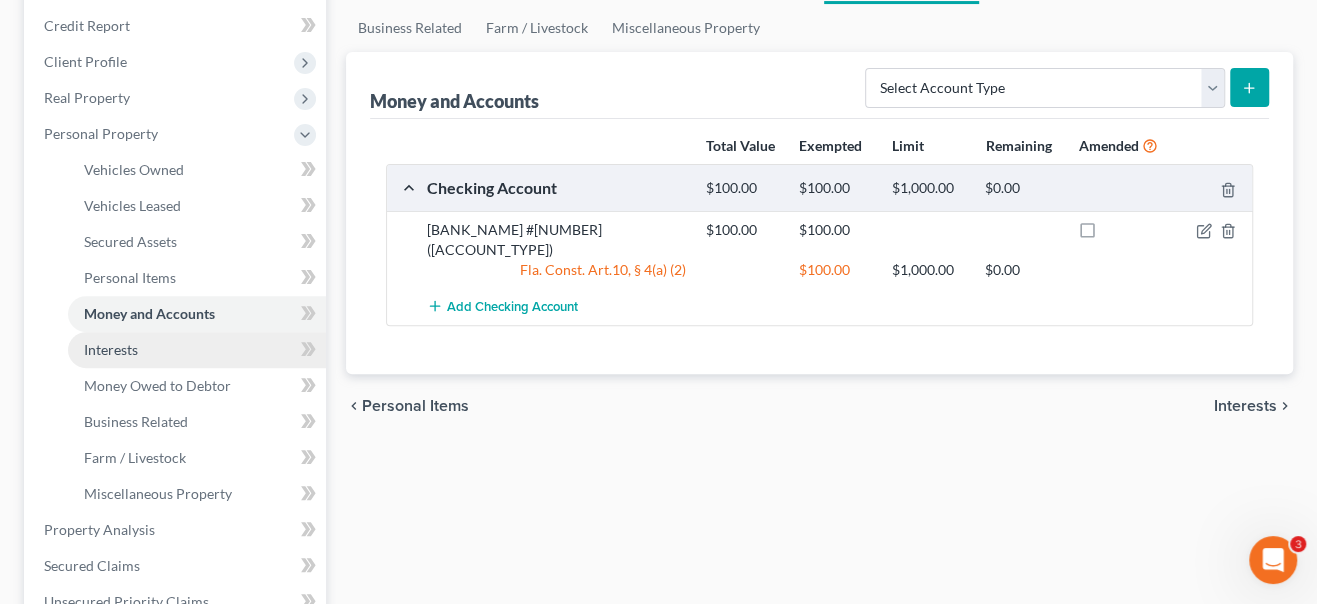 click on "Interests" at bounding box center (111, 349) 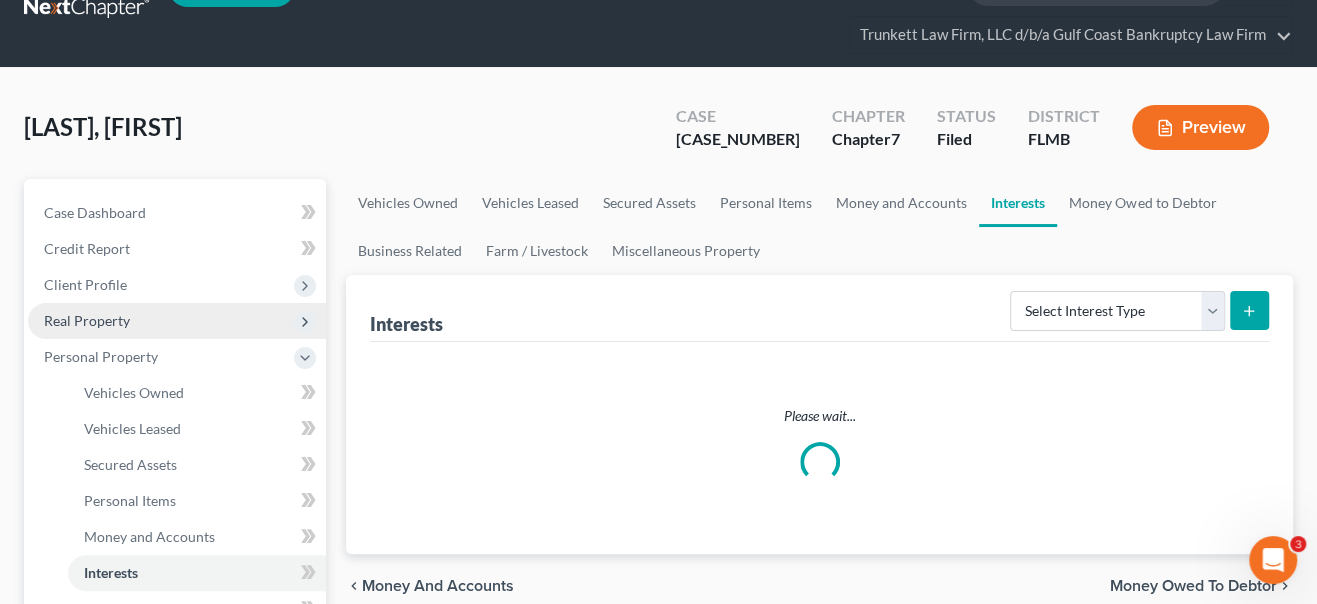 scroll, scrollTop: 0, scrollLeft: 0, axis: both 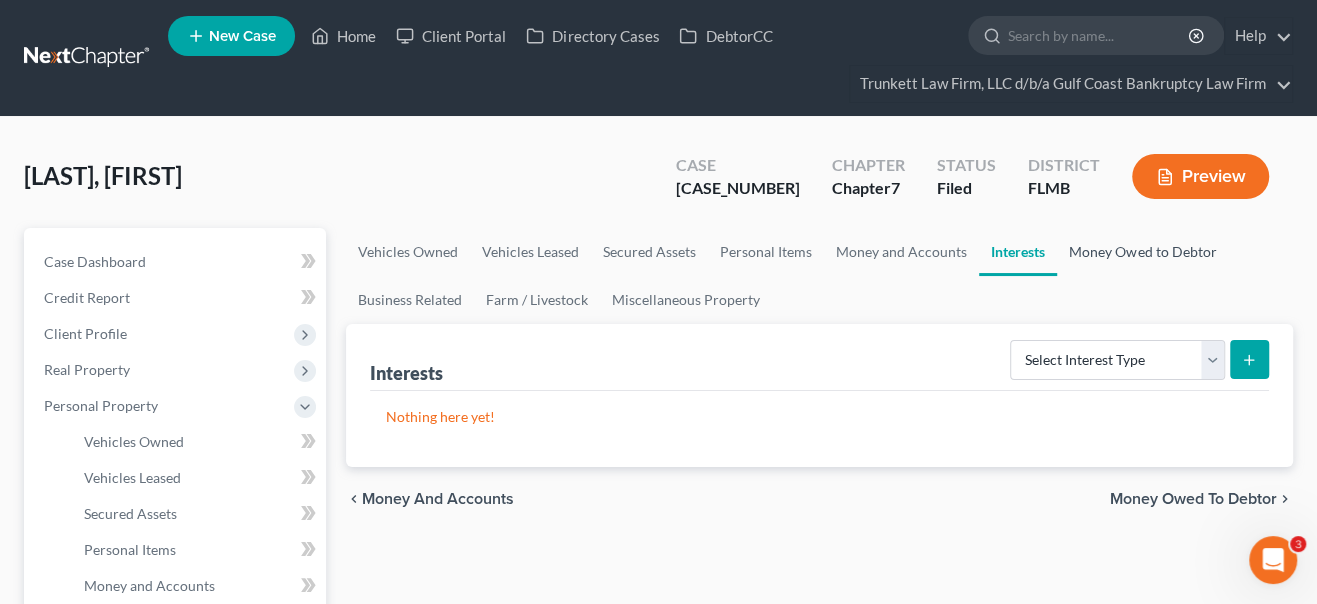 click on "Money Owed to Debtor" at bounding box center (1142, 252) 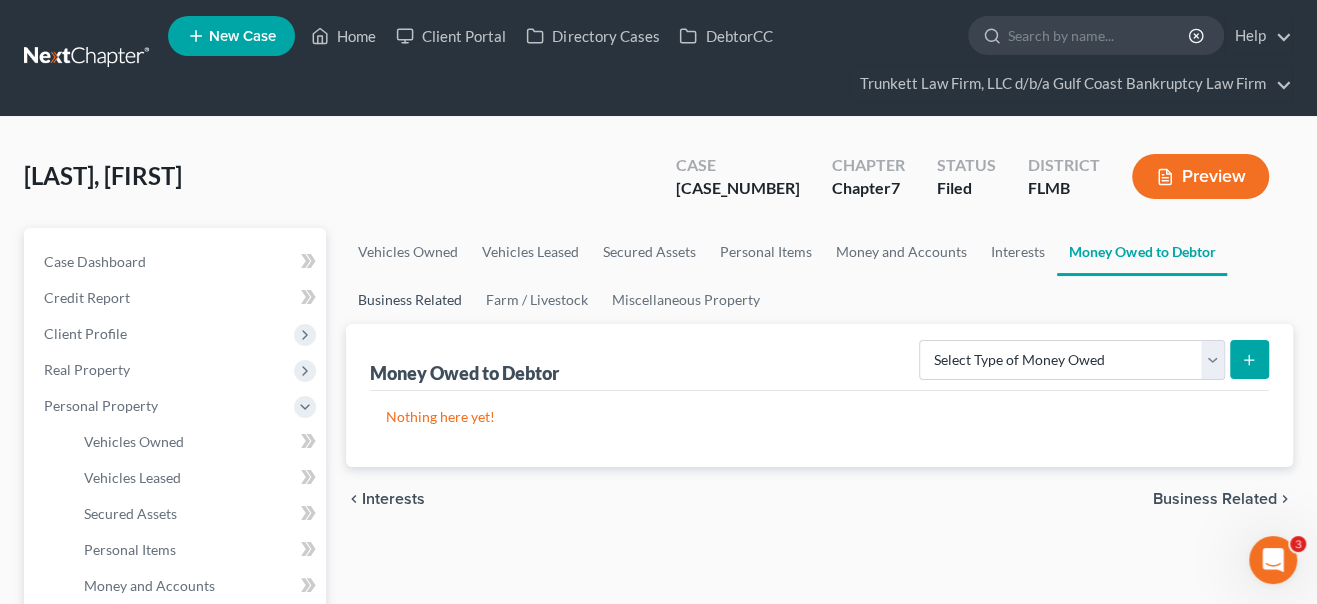 click on "Business Related" at bounding box center (410, 300) 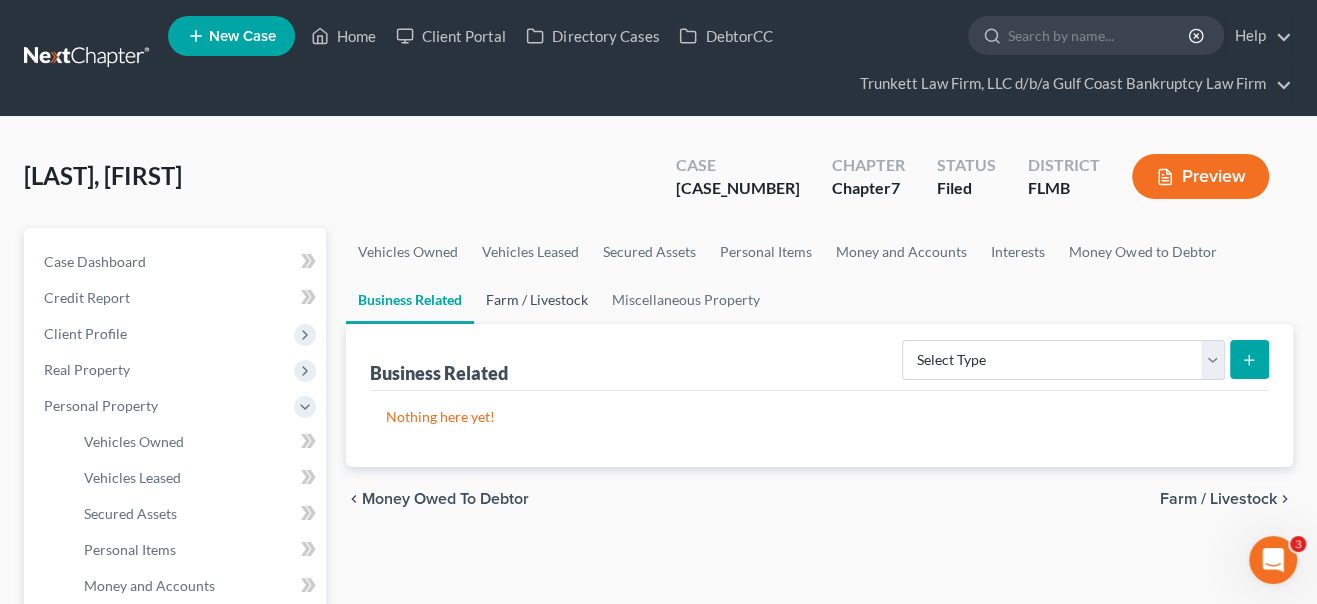 click on "Farm / Livestock" at bounding box center [537, 300] 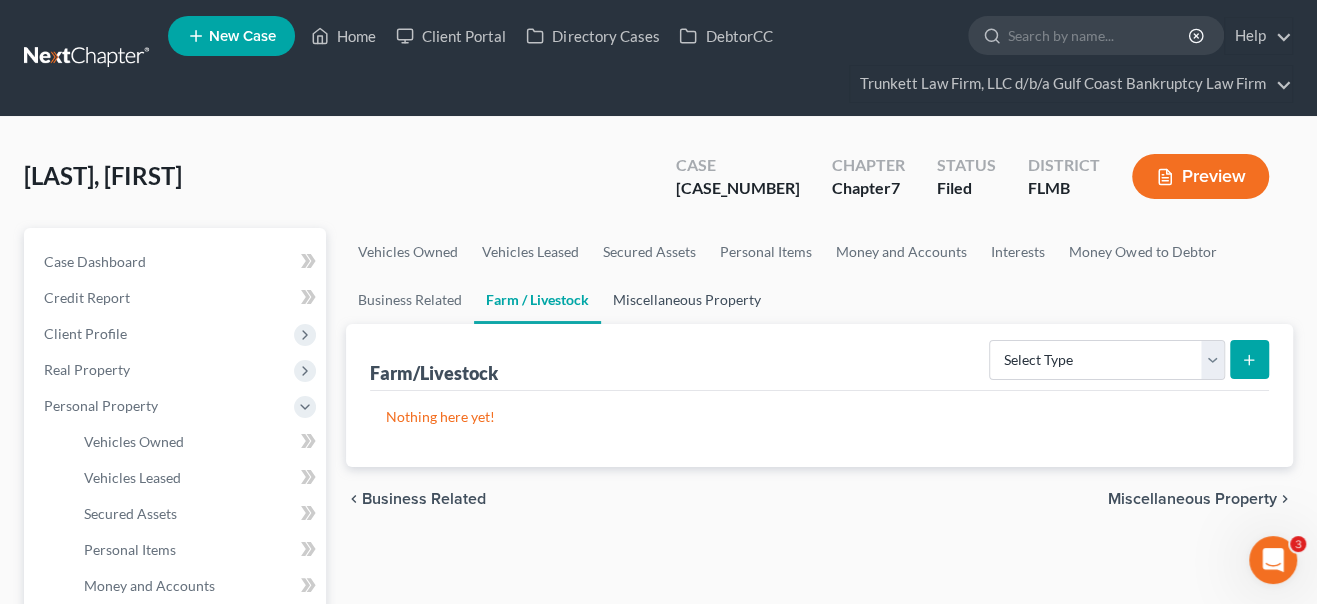 click on "Miscellaneous Property" at bounding box center [687, 300] 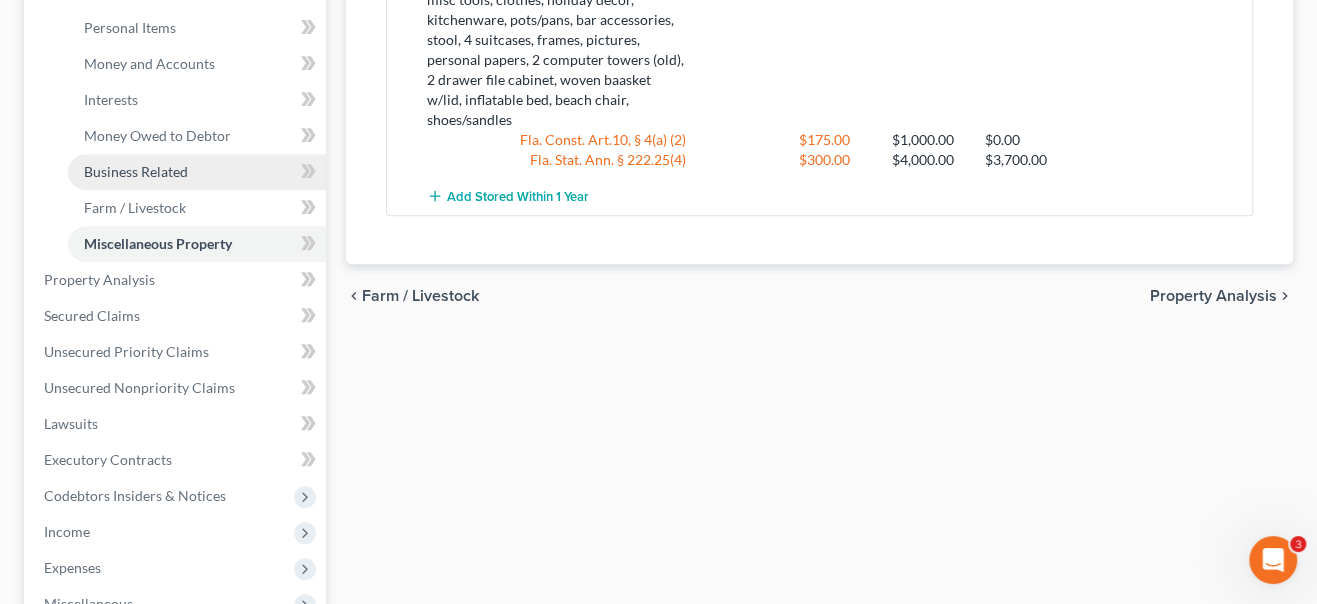 scroll, scrollTop: 545, scrollLeft: 0, axis: vertical 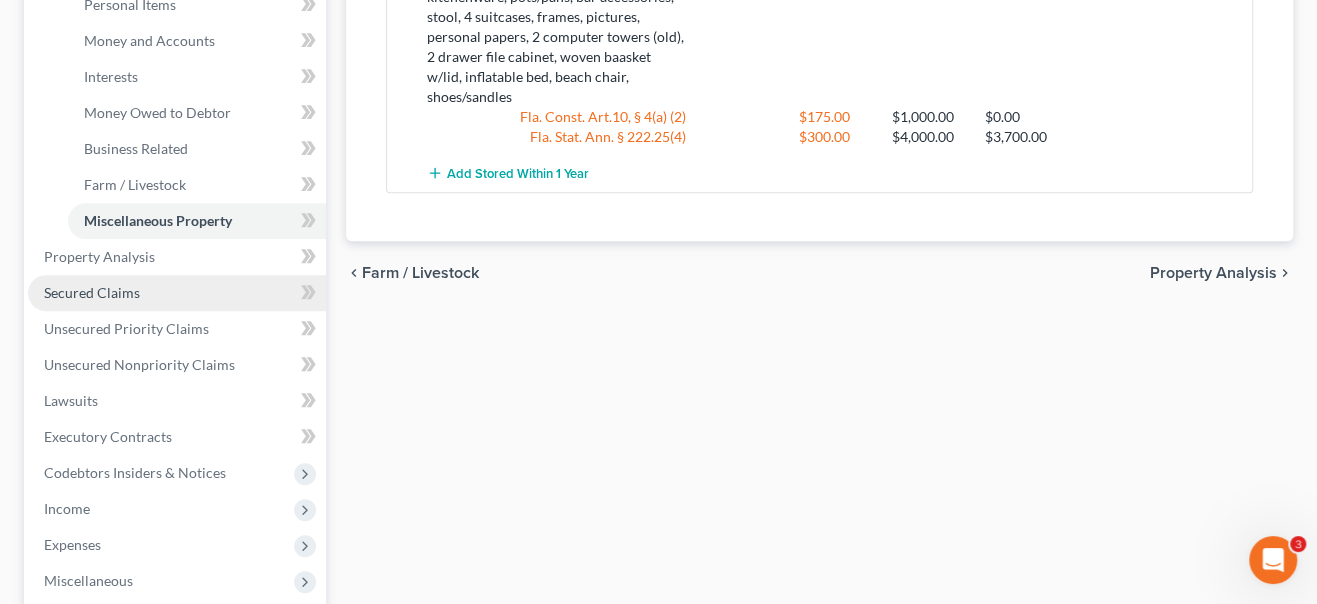 click on "Secured Claims" at bounding box center [92, 292] 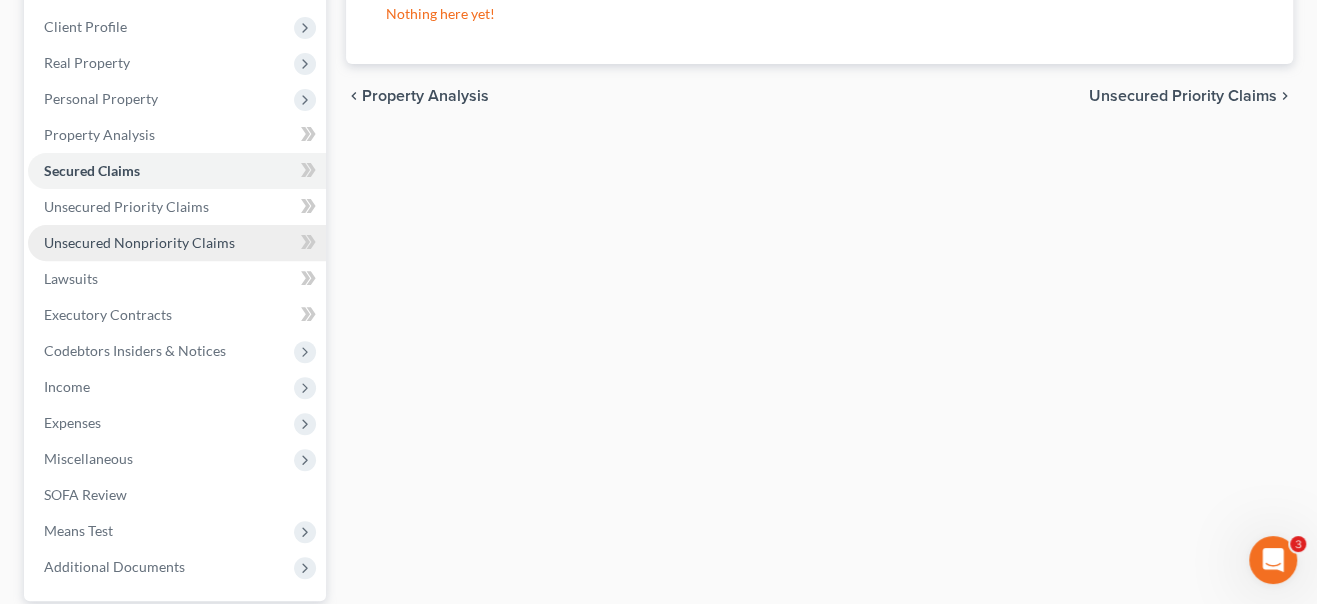 scroll, scrollTop: 363, scrollLeft: 0, axis: vertical 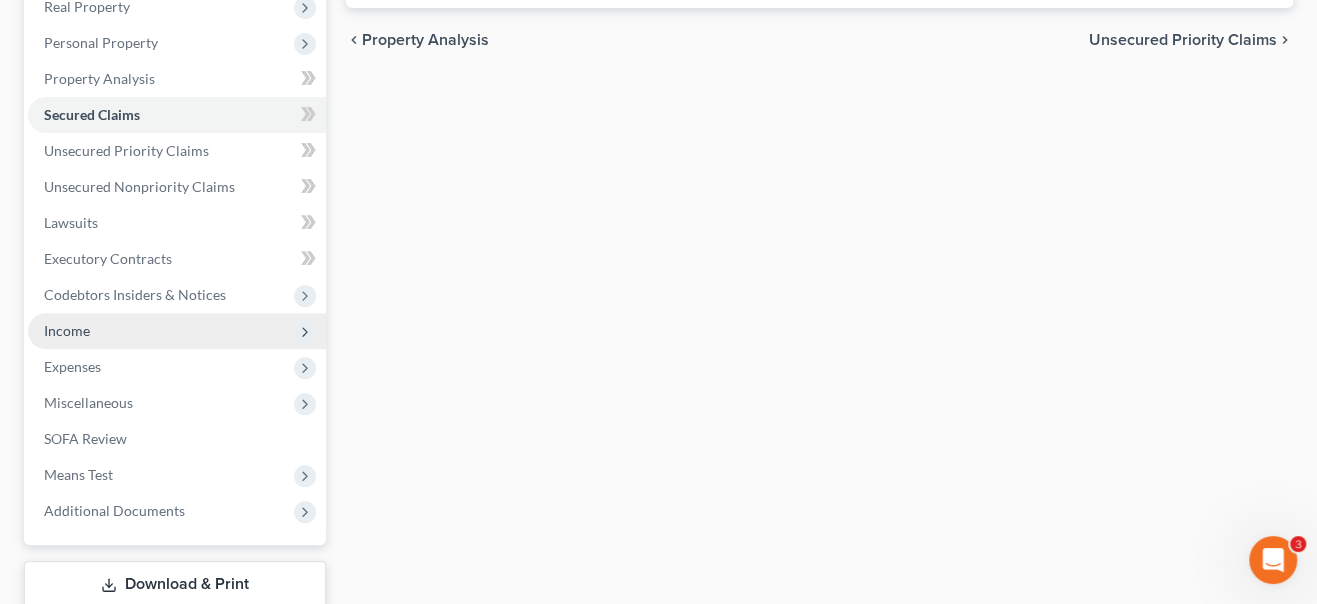 click on "Income" at bounding box center (177, 331) 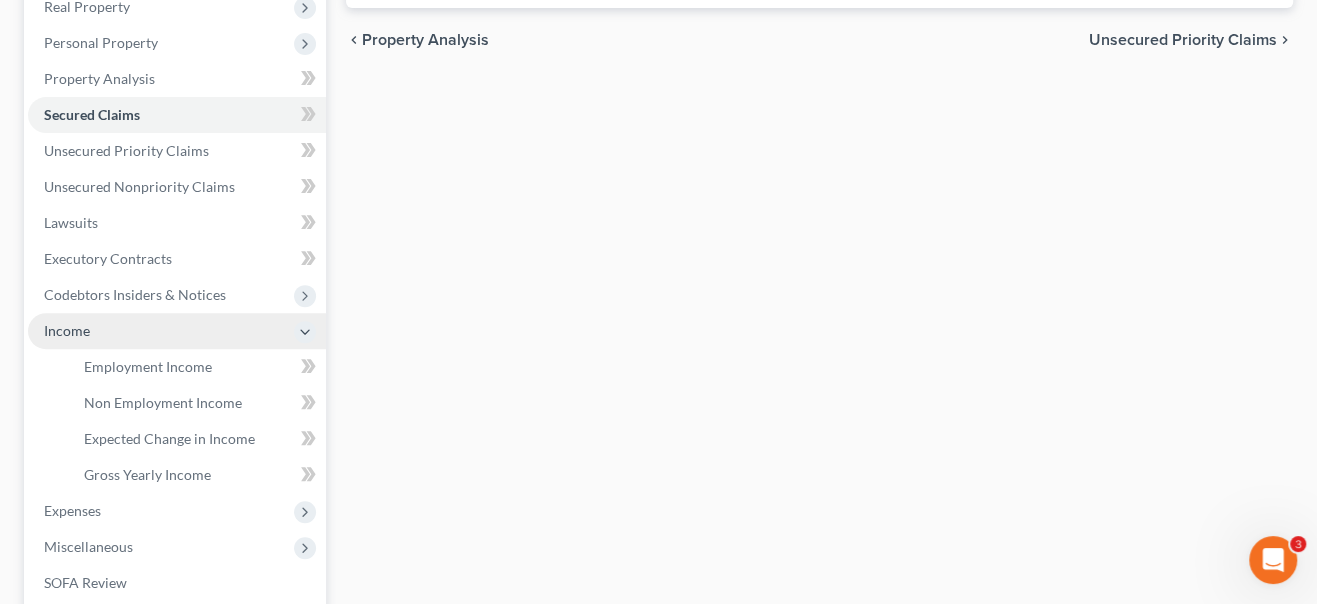 click on "Income" at bounding box center [177, 331] 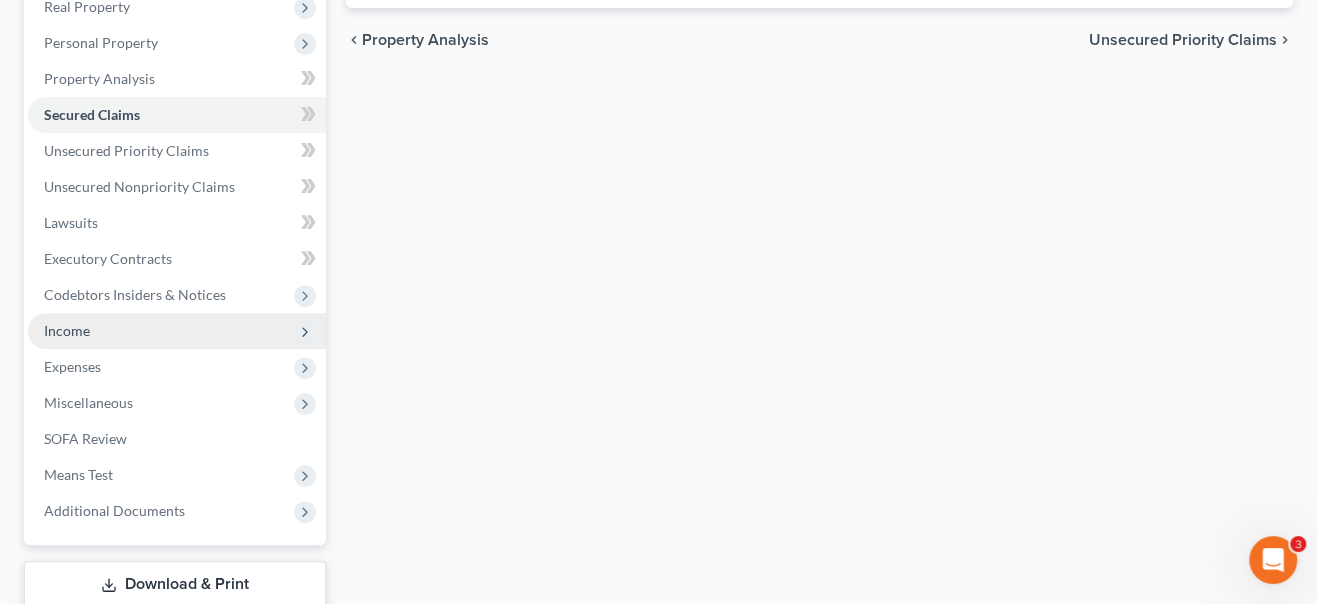 click on "Income" at bounding box center [177, 331] 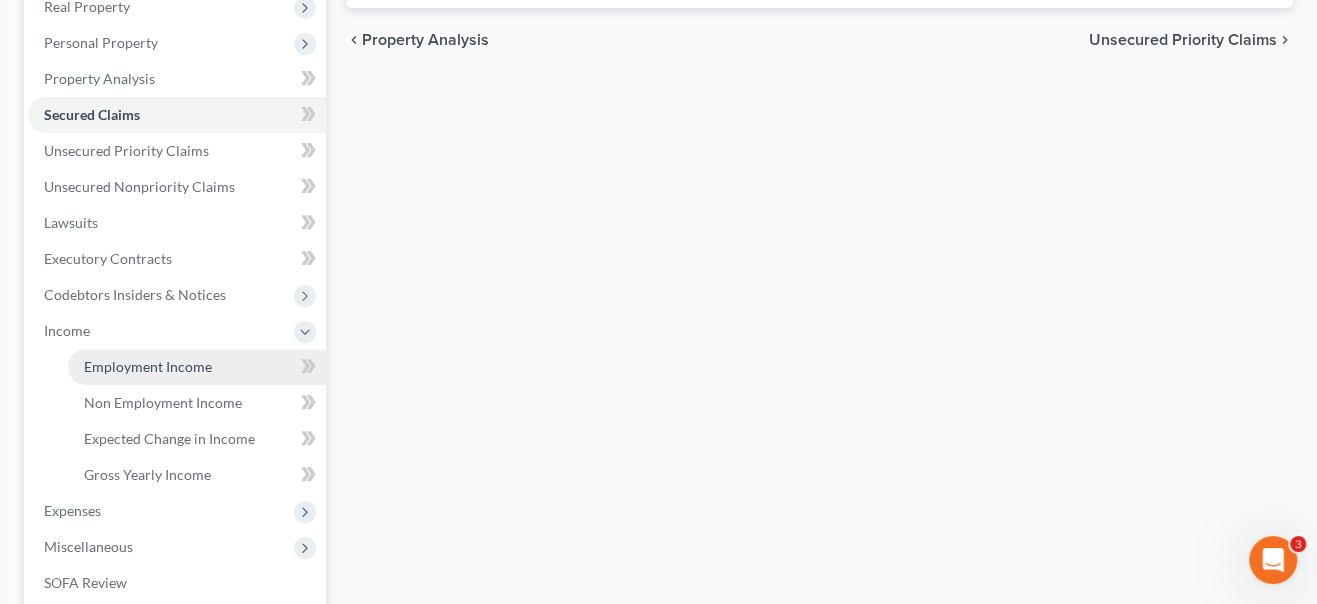 click on "Employment Income" at bounding box center [148, 366] 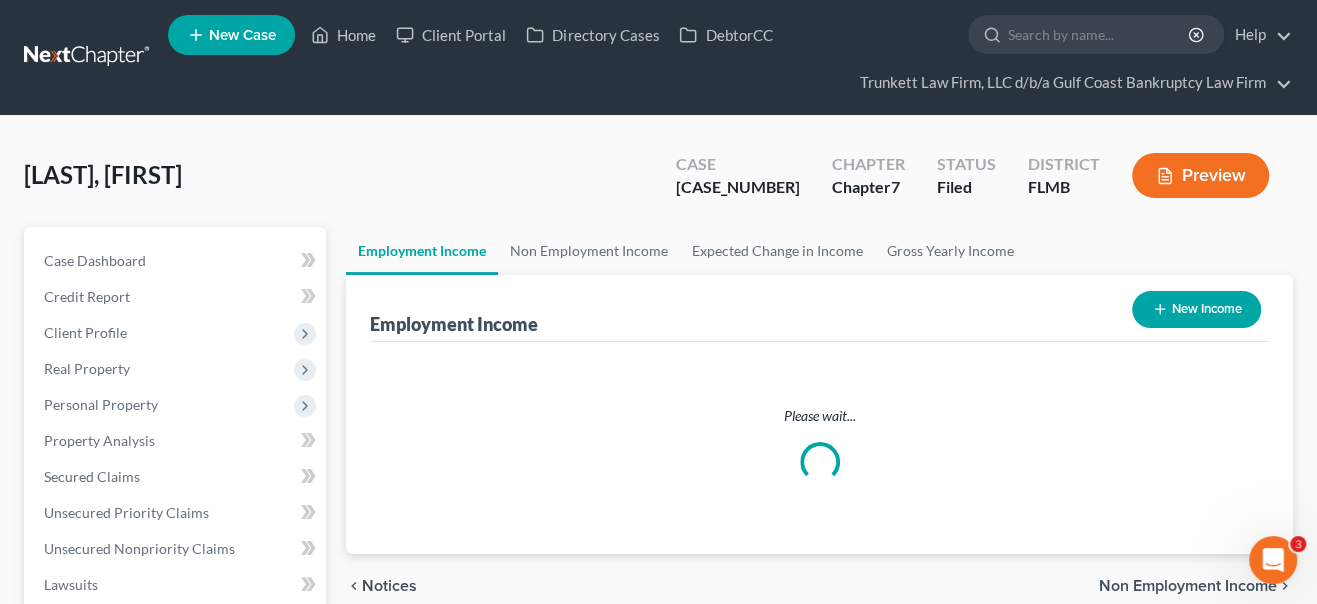 scroll, scrollTop: 0, scrollLeft: 0, axis: both 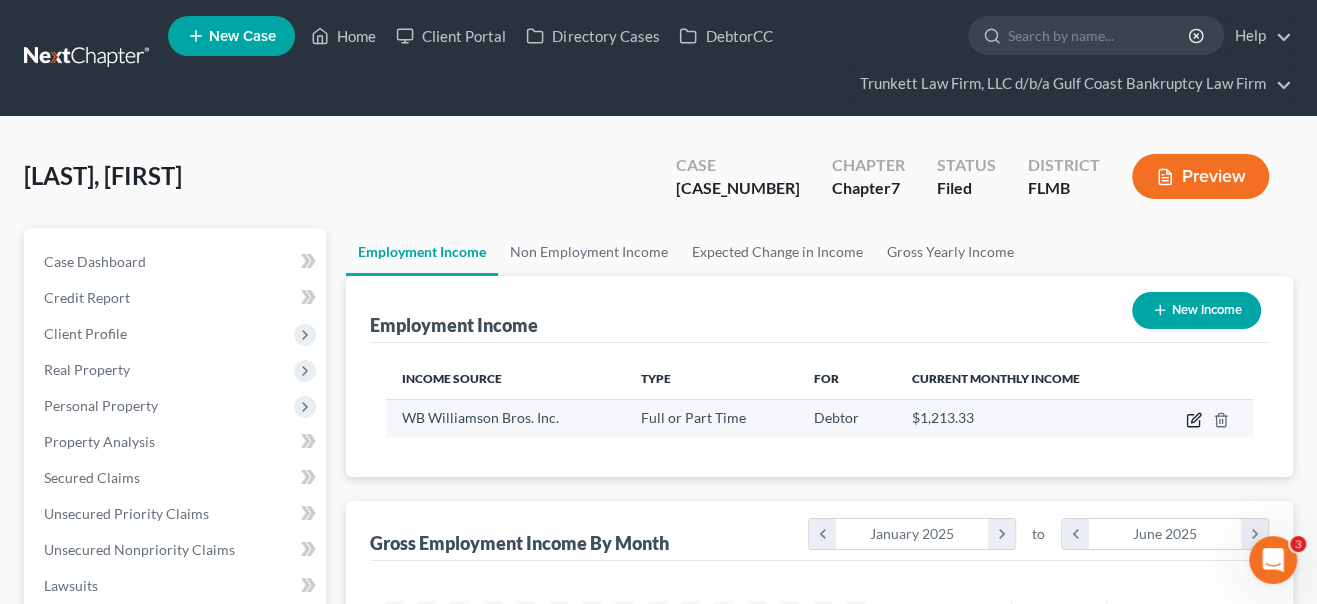 click 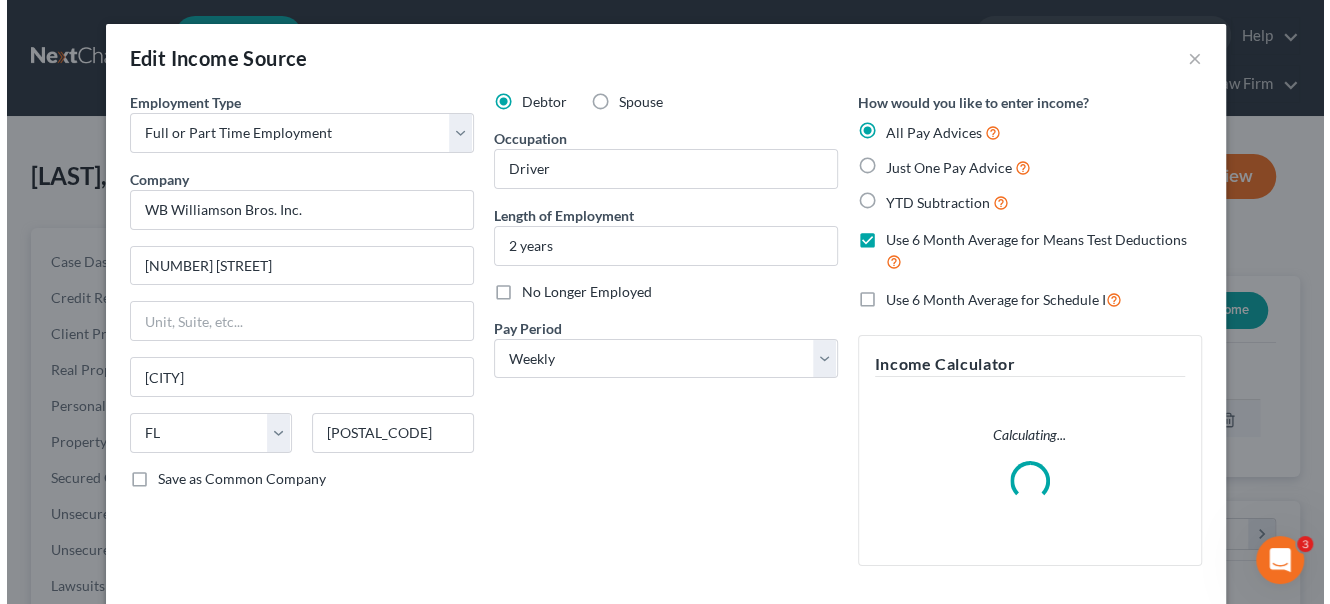 scroll, scrollTop: 999643, scrollLeft: 999465, axis: both 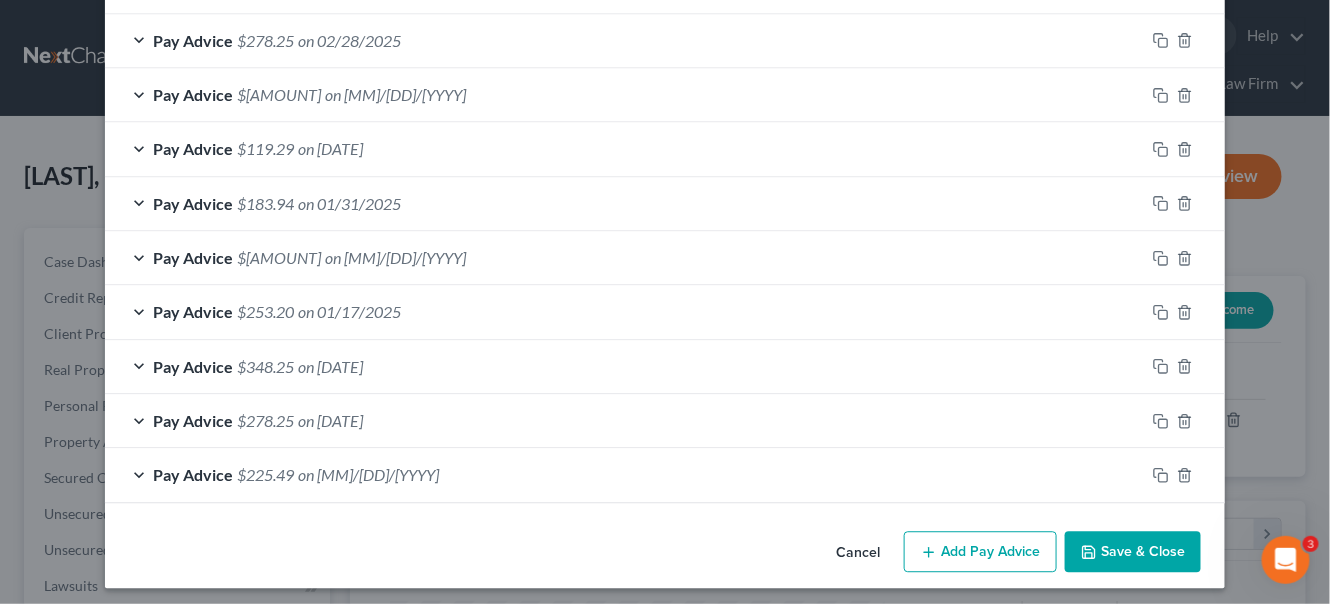 click on "Save & Close" at bounding box center (1133, 552) 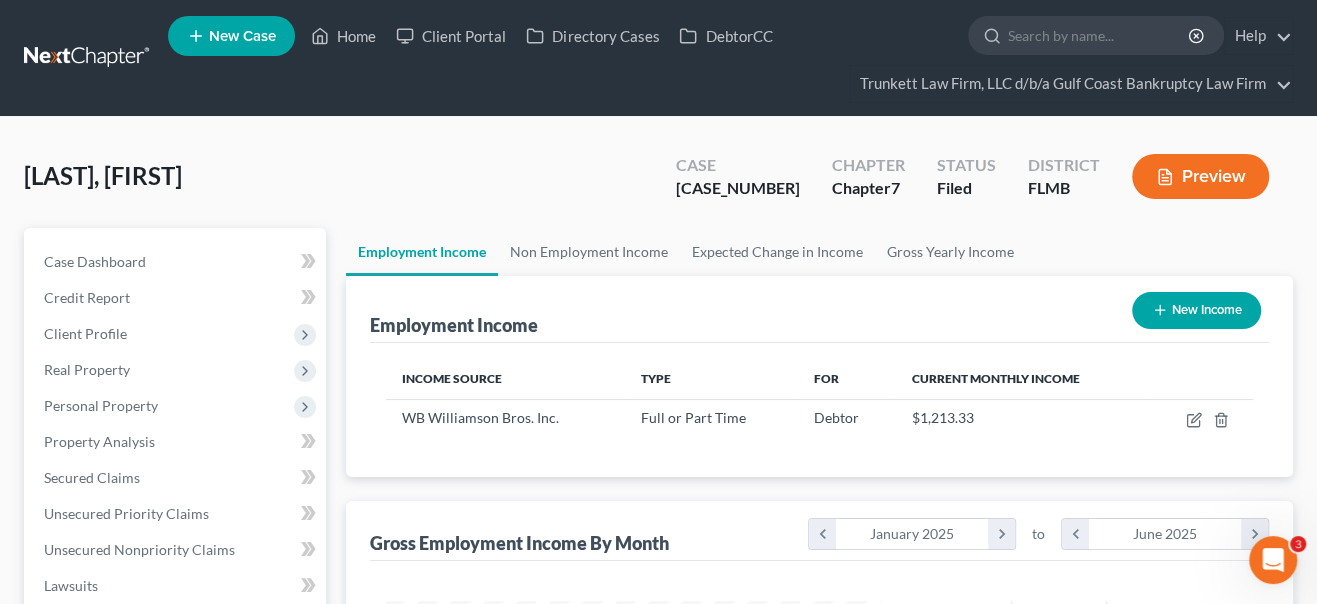 scroll, scrollTop: 356, scrollLeft: 529, axis: both 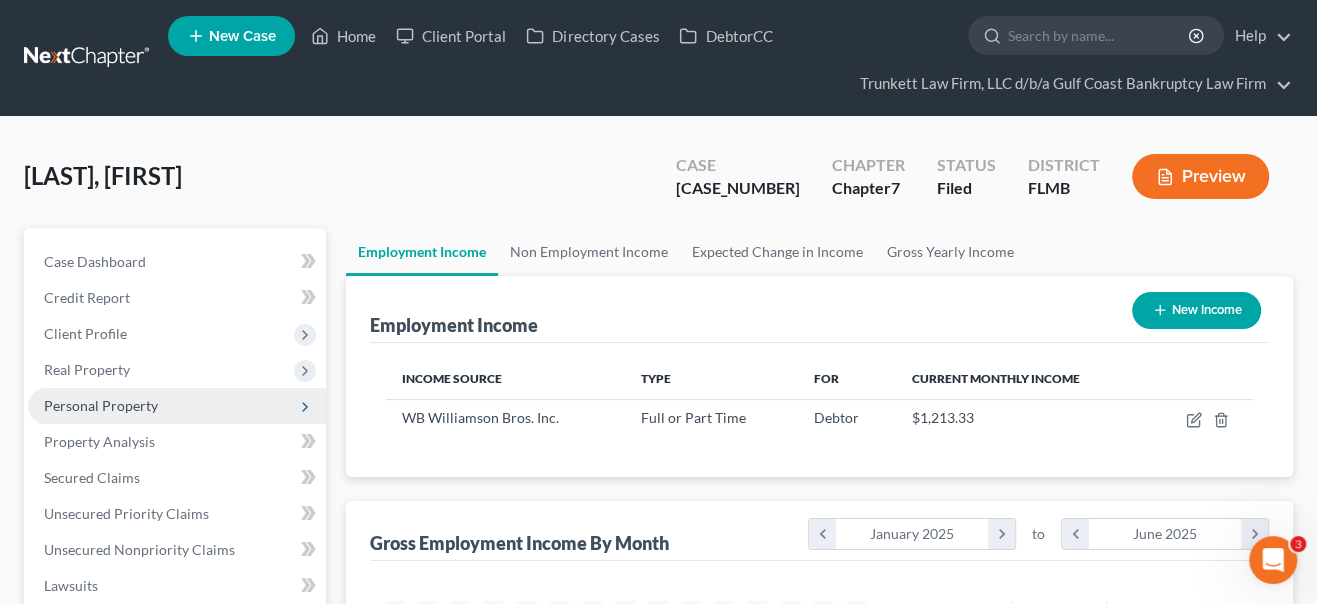 click on "Personal Property" at bounding box center [101, 405] 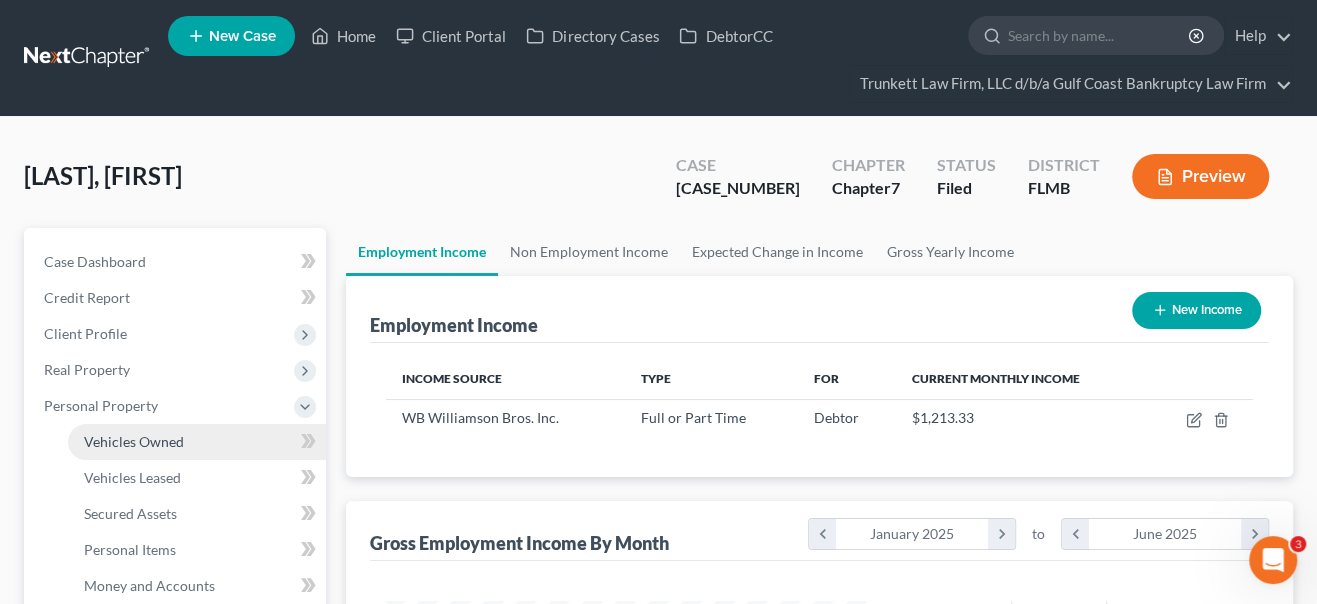 click on "Vehicles Owned" at bounding box center [134, 441] 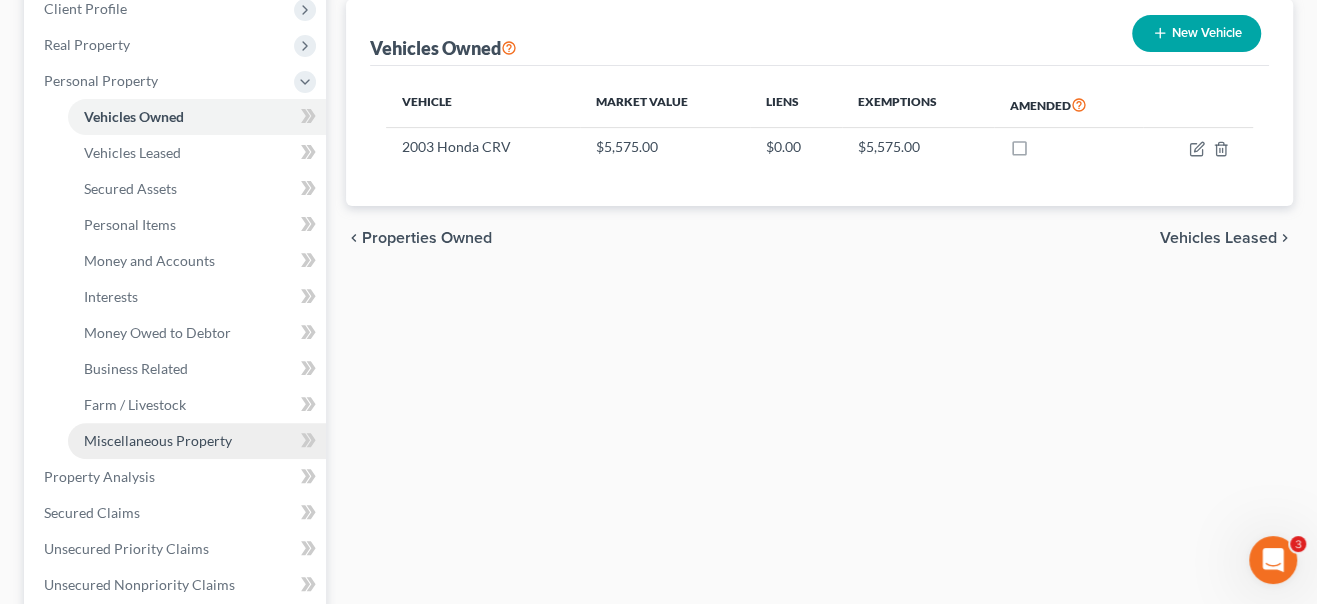 scroll, scrollTop: 363, scrollLeft: 0, axis: vertical 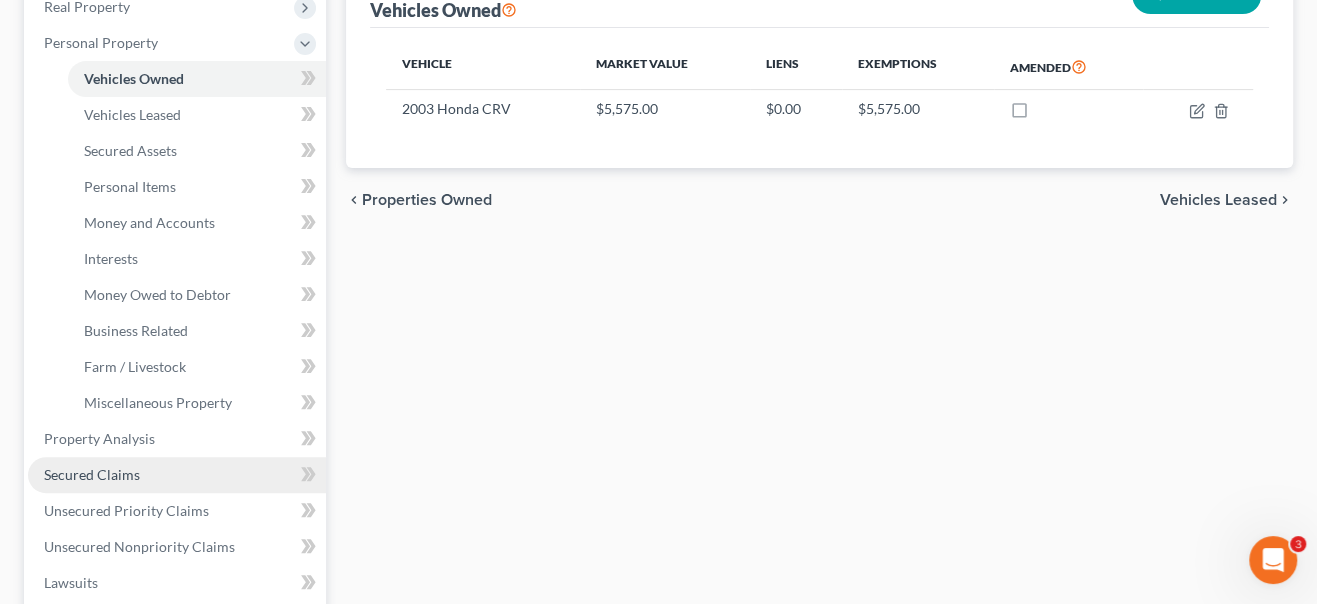 click on "Secured Claims" at bounding box center [92, 474] 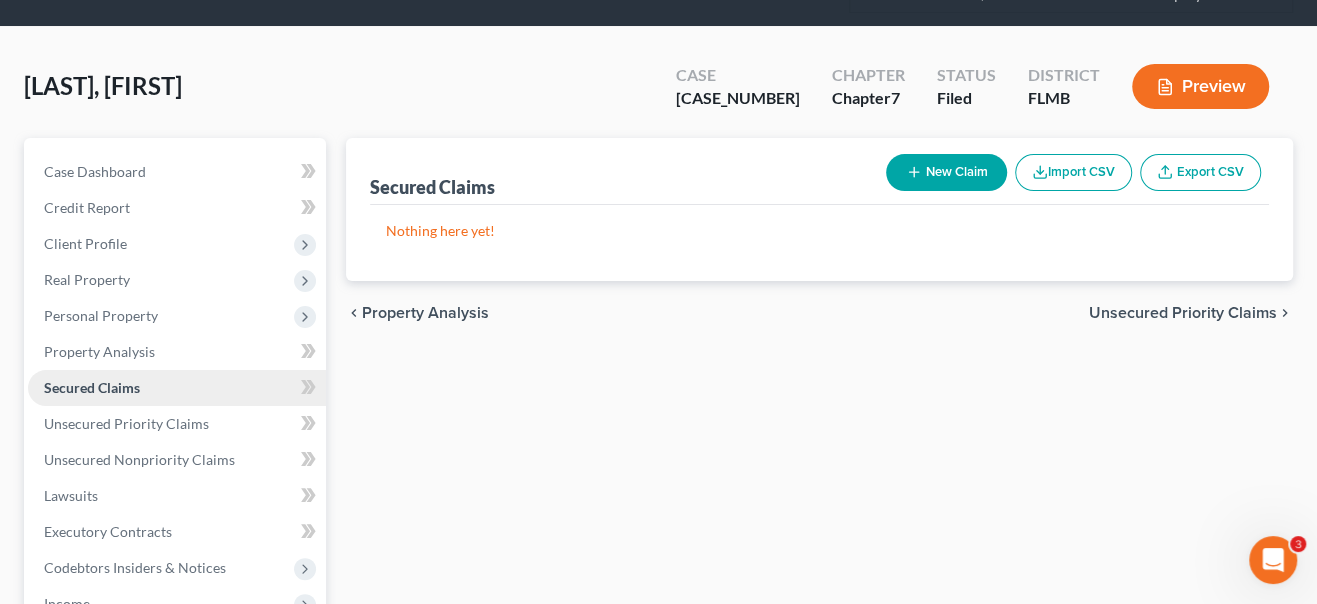 scroll, scrollTop: 0, scrollLeft: 0, axis: both 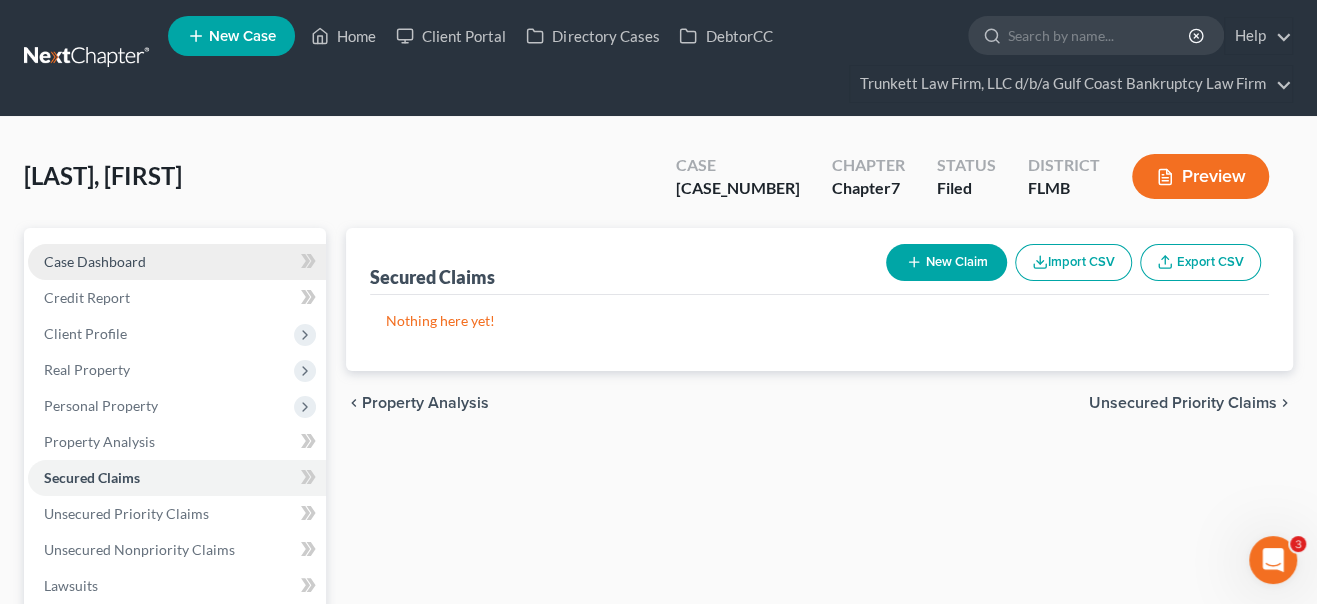 drag, startPoint x: 140, startPoint y: 254, endPoint x: 156, endPoint y: 251, distance: 16.27882 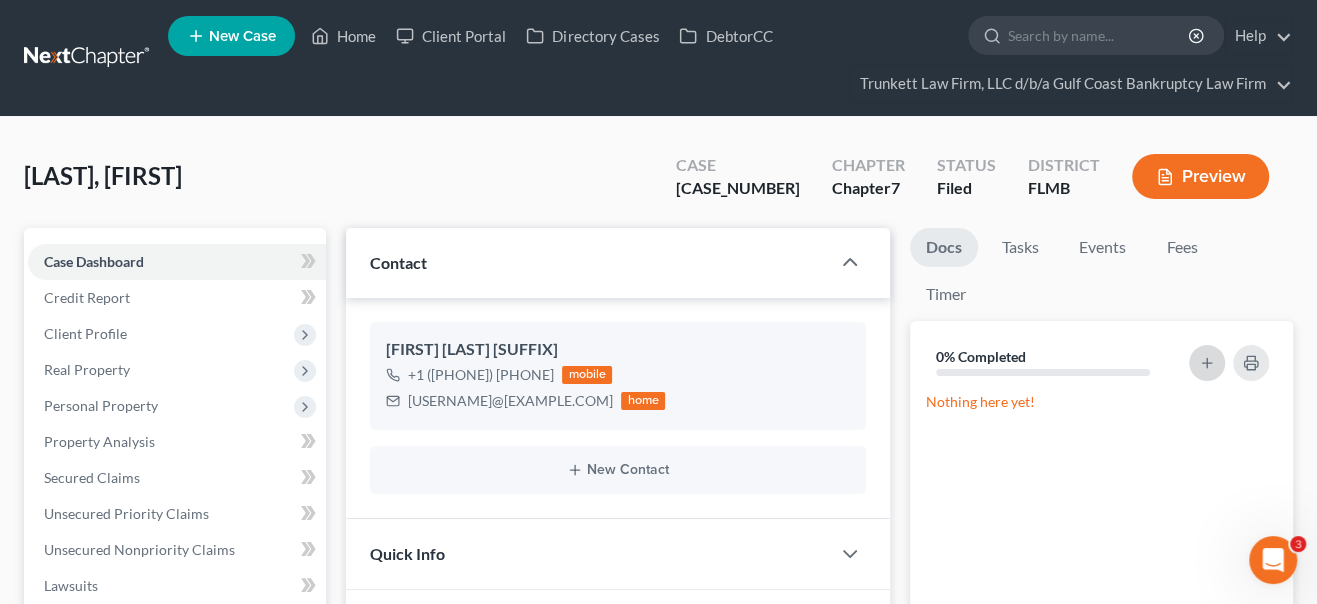 click 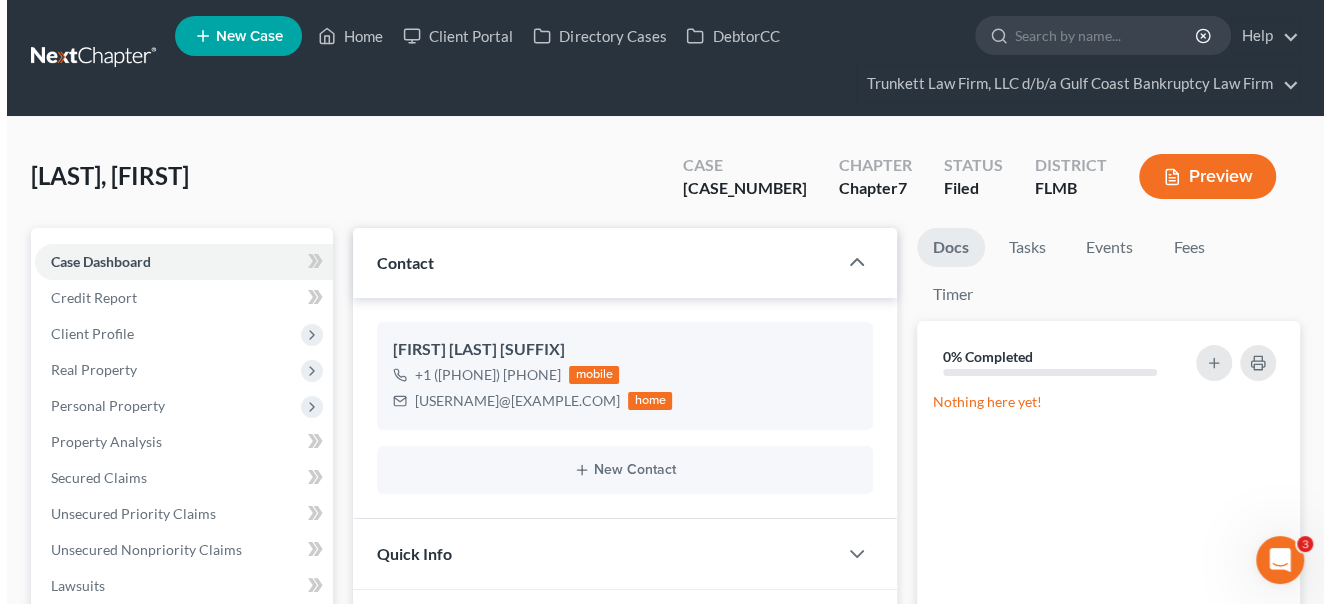 scroll, scrollTop: 2329, scrollLeft: 0, axis: vertical 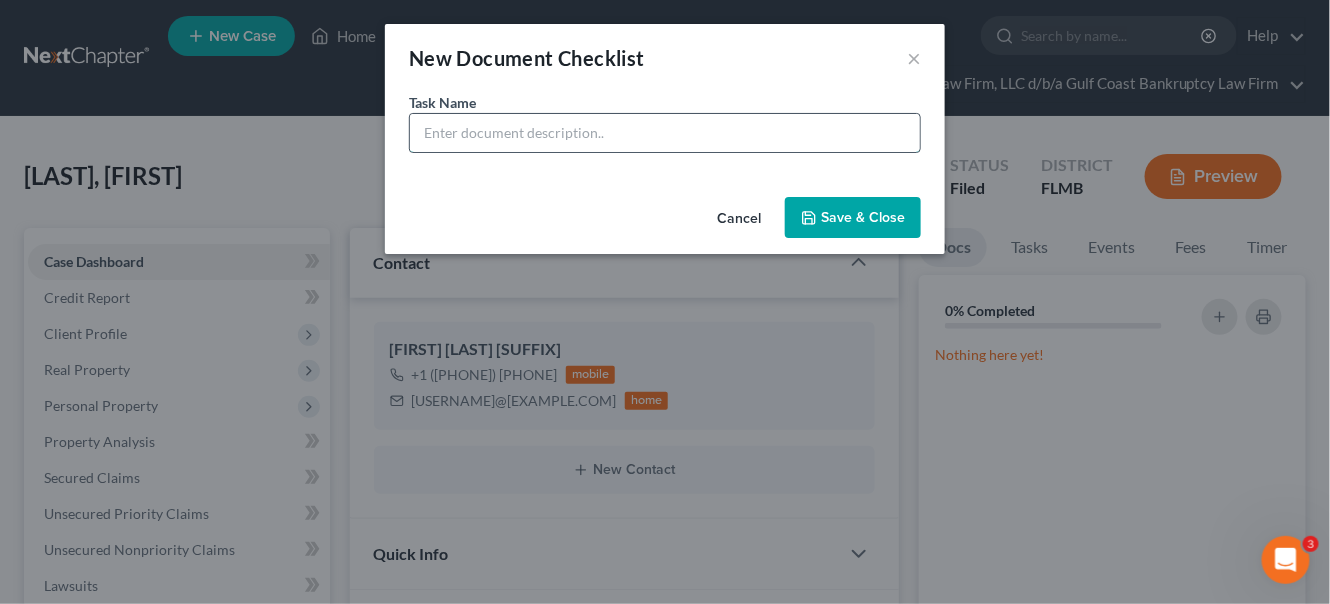 click at bounding box center [665, 133] 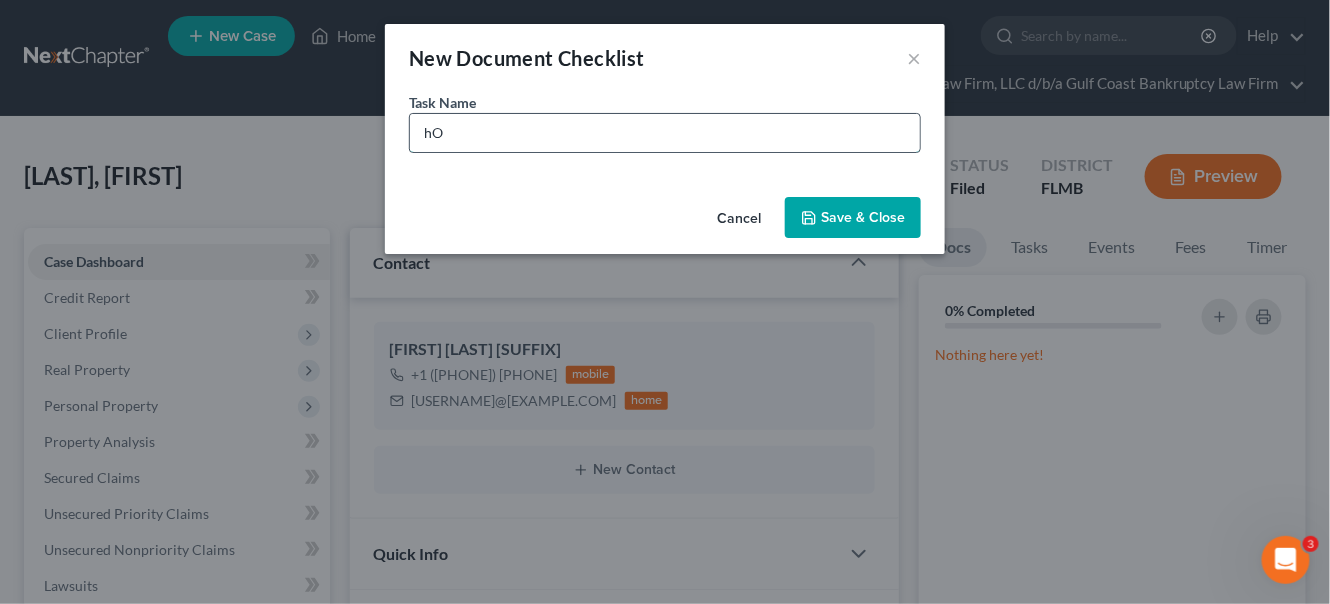 type on "h" 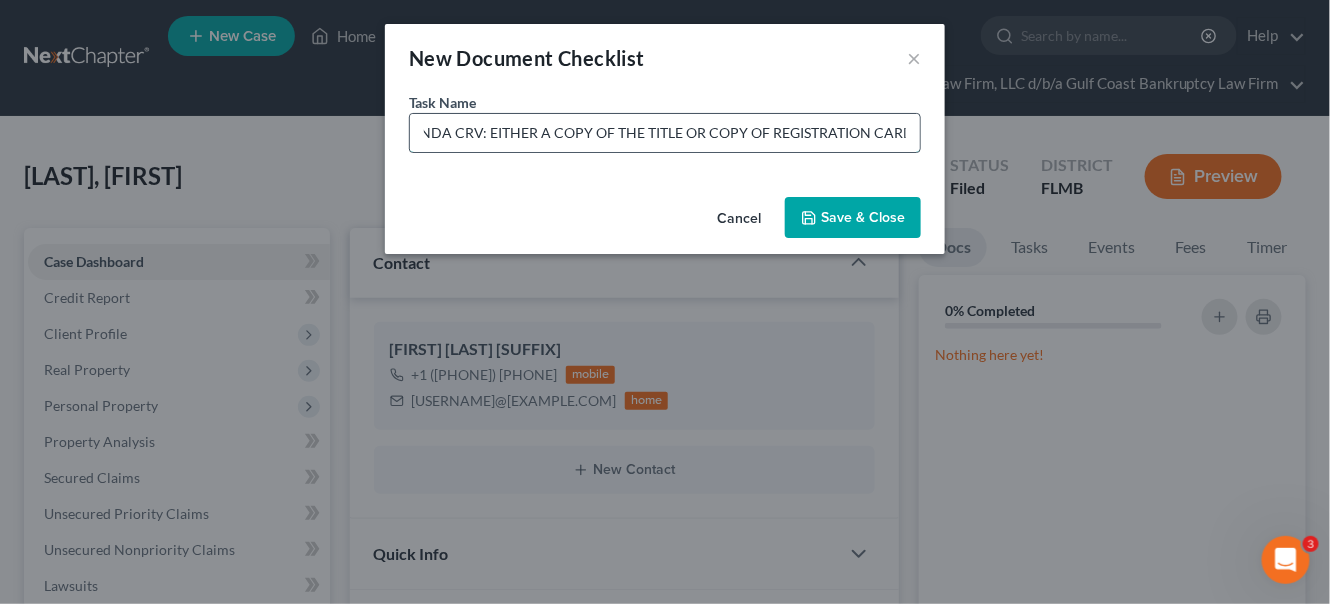 scroll, scrollTop: 0, scrollLeft: 29, axis: horizontal 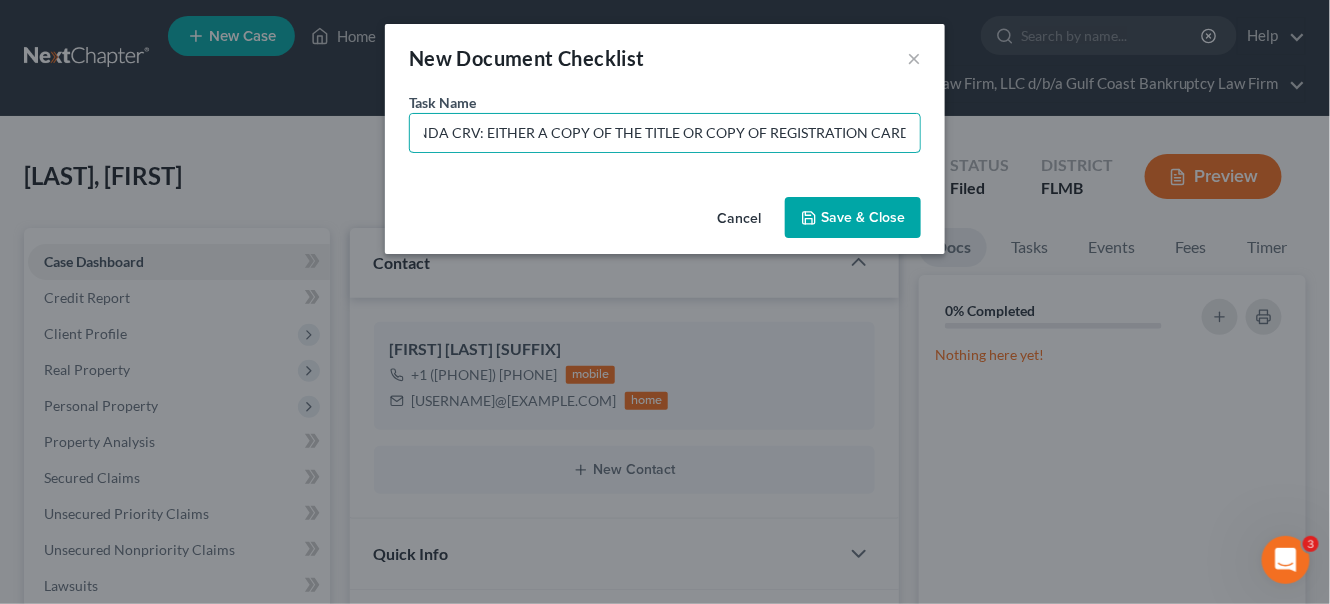type on "HONDA CRV: EITHER A COPY OF THE TITLE OR COPY OF REGISTRATION CARD" 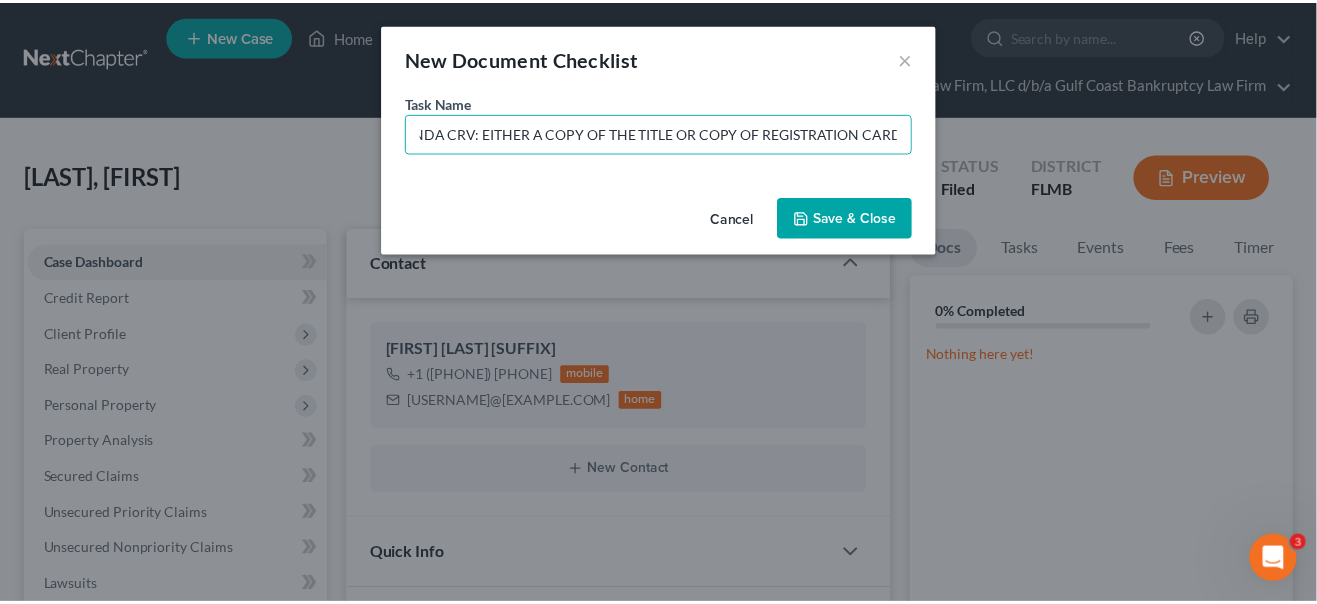 scroll, scrollTop: 0, scrollLeft: 0, axis: both 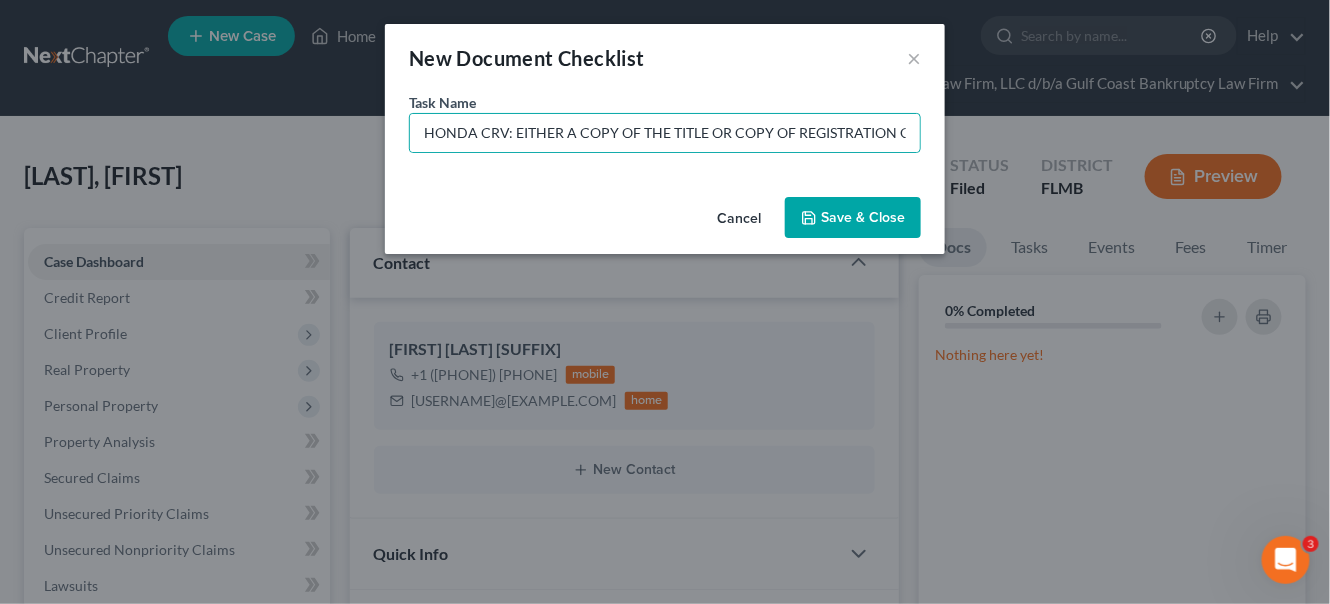 click on "Save & Close" at bounding box center [853, 218] 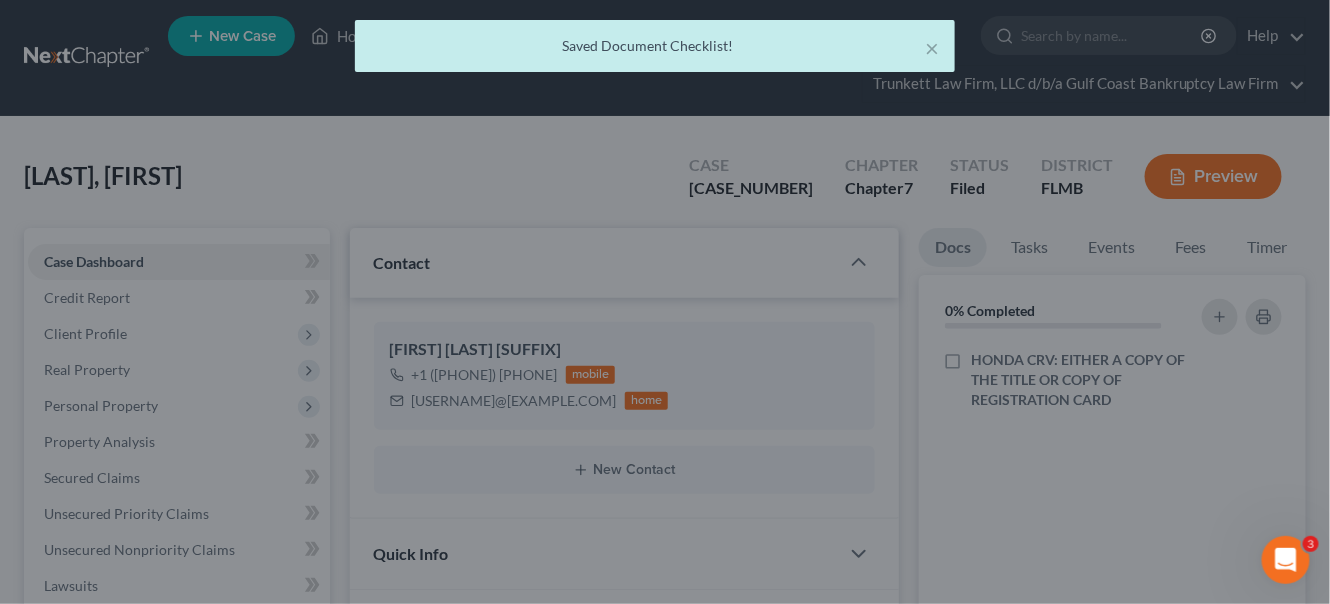 scroll, scrollTop: 2349, scrollLeft: 0, axis: vertical 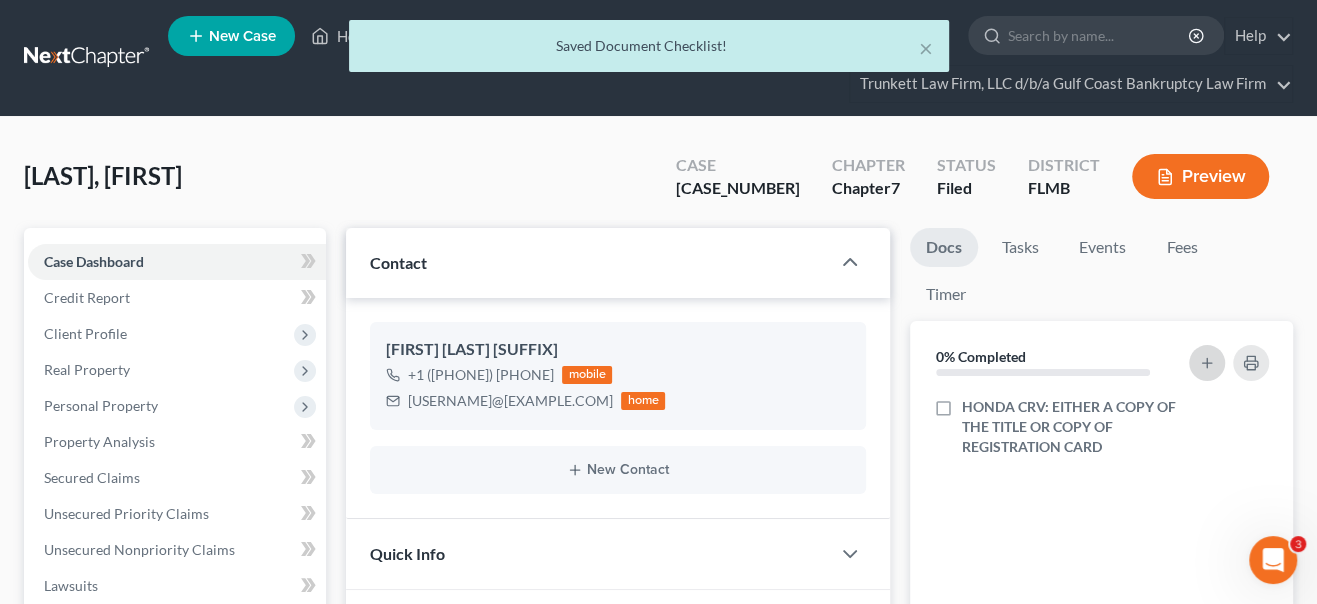 click 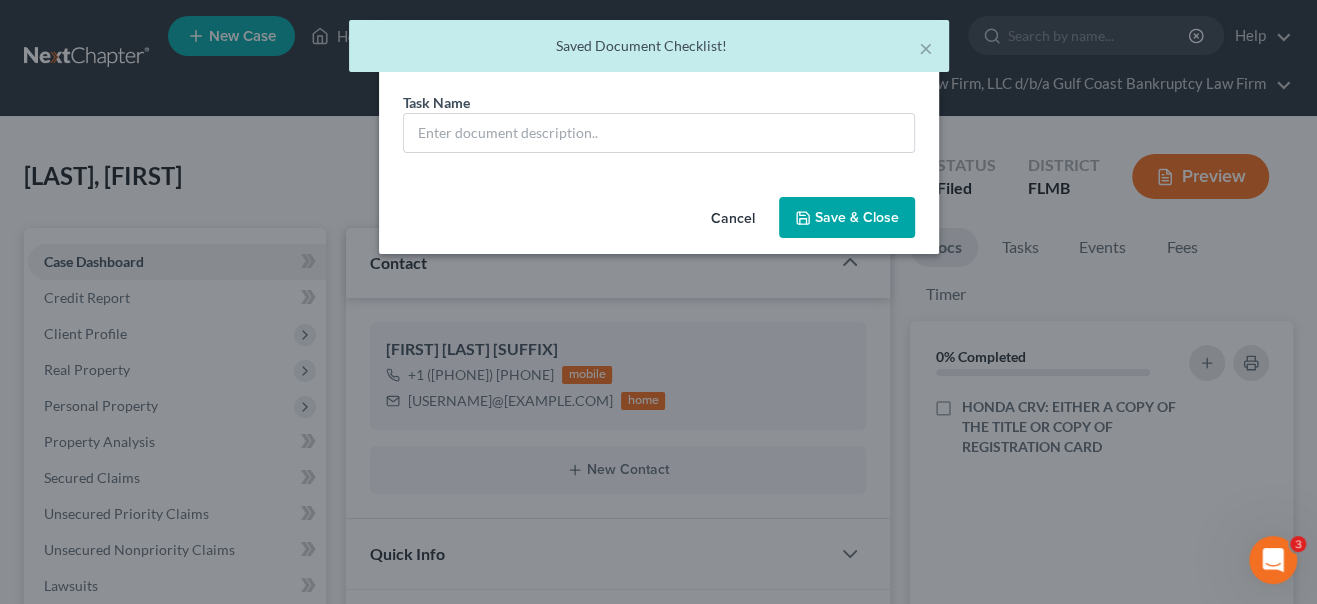 scroll, scrollTop: 2329, scrollLeft: 0, axis: vertical 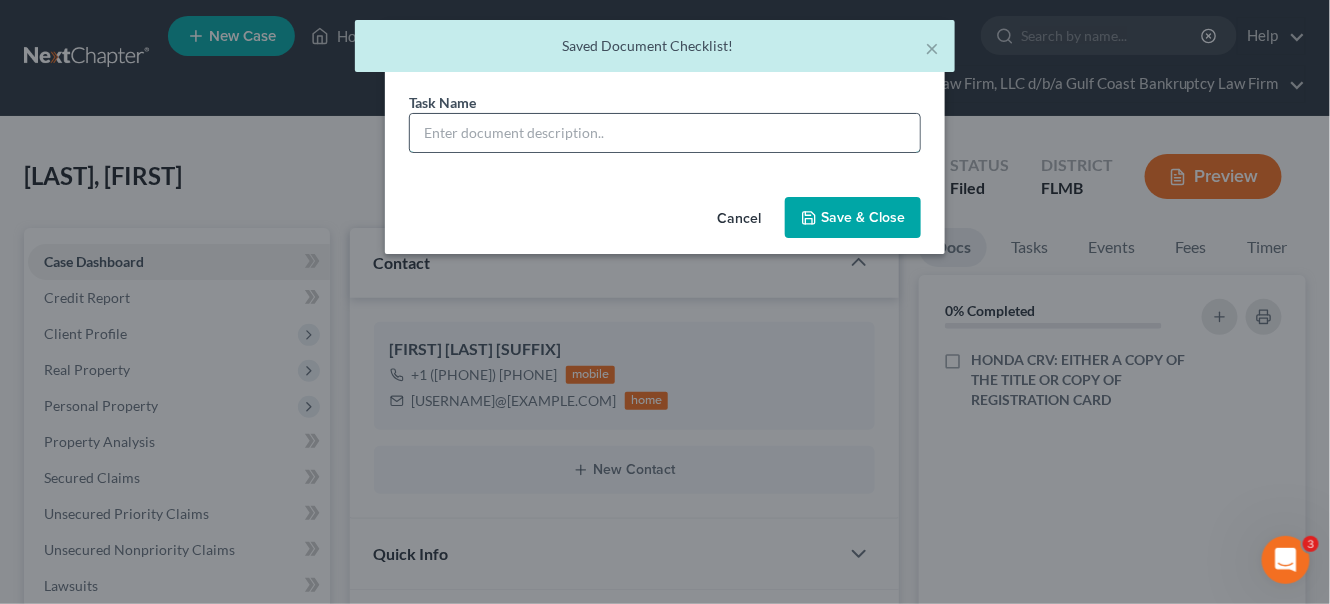 click at bounding box center (665, 133) 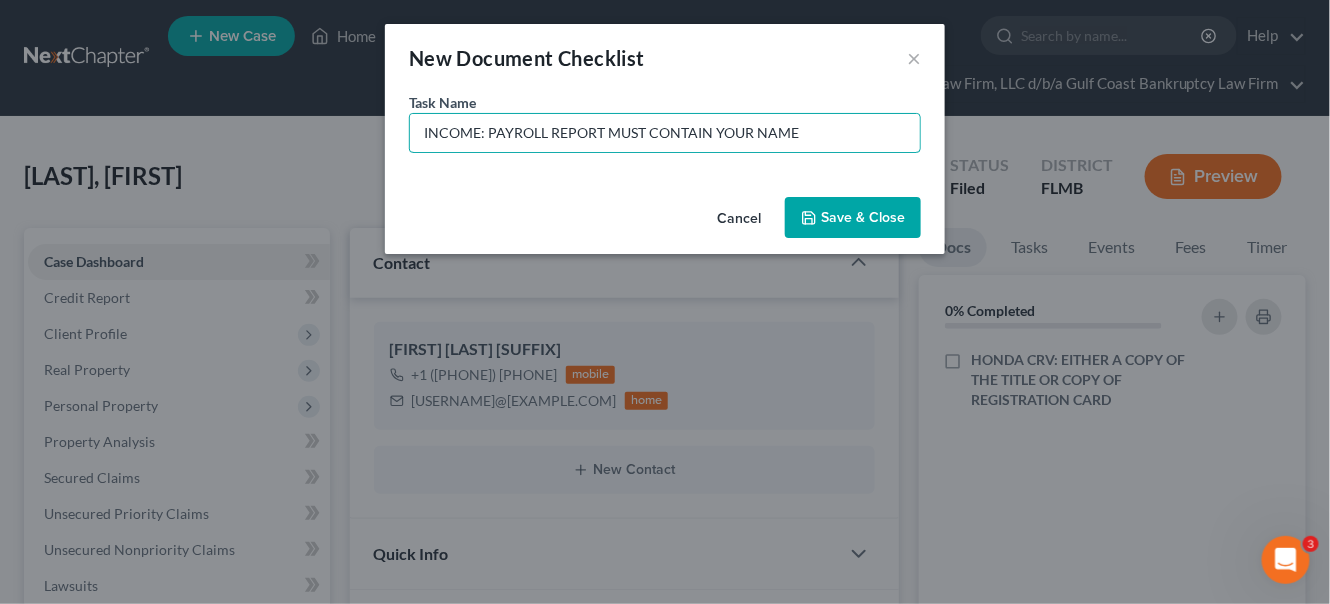 type on "INCOME: PAYROLL REPORT MUST CONTAIN YOUR NAME" 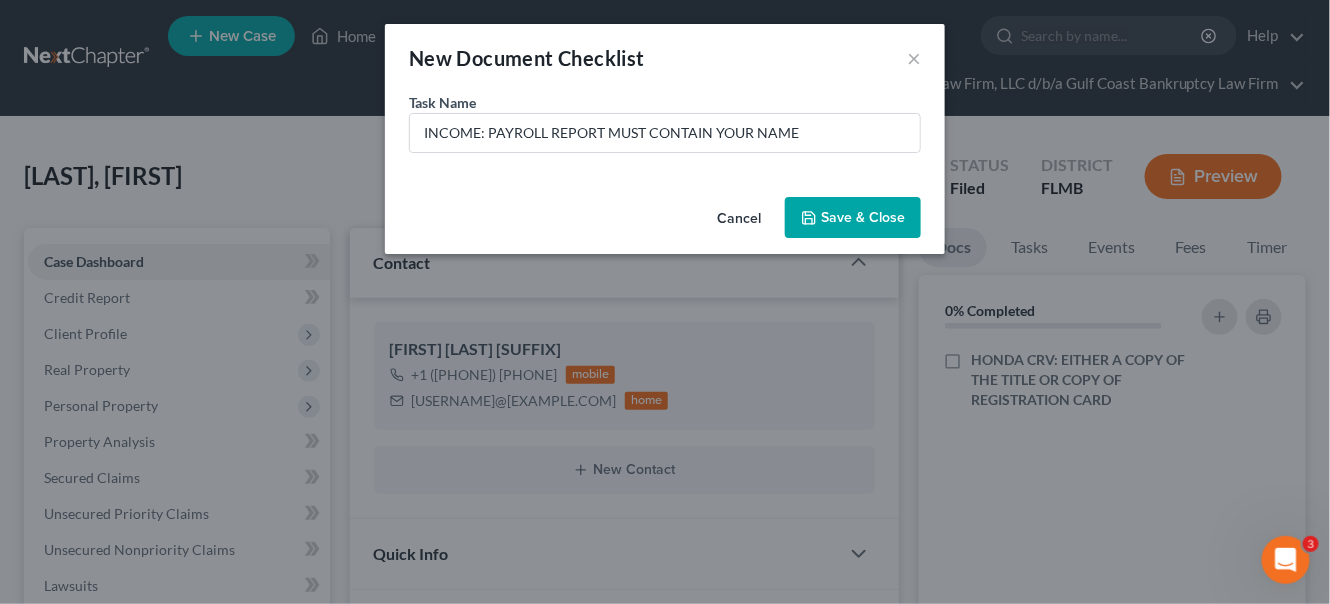 click on "Save & Close" at bounding box center [853, 218] 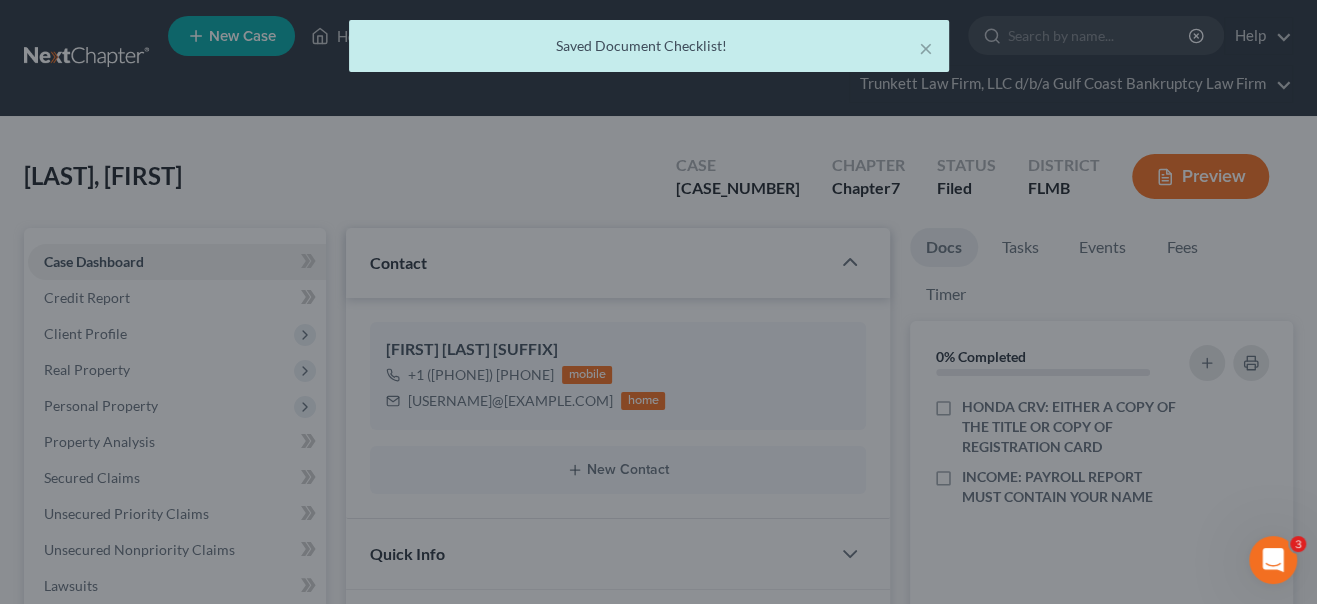 scroll, scrollTop: 2349, scrollLeft: 0, axis: vertical 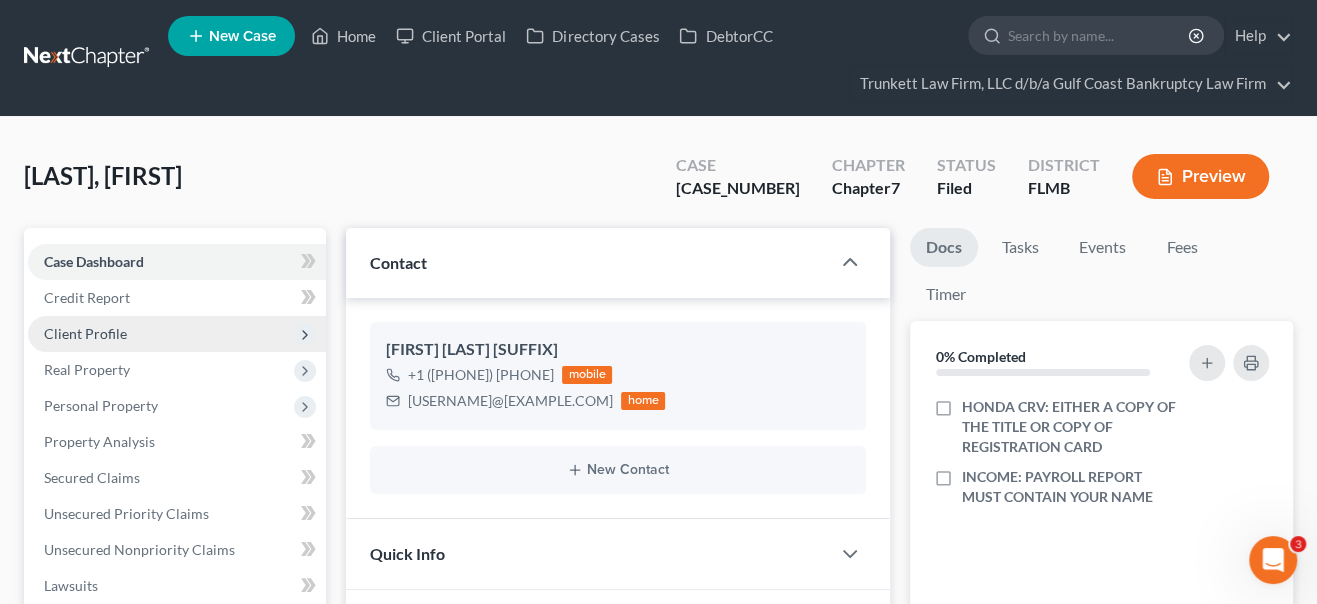 click on "Client Profile" at bounding box center [177, 334] 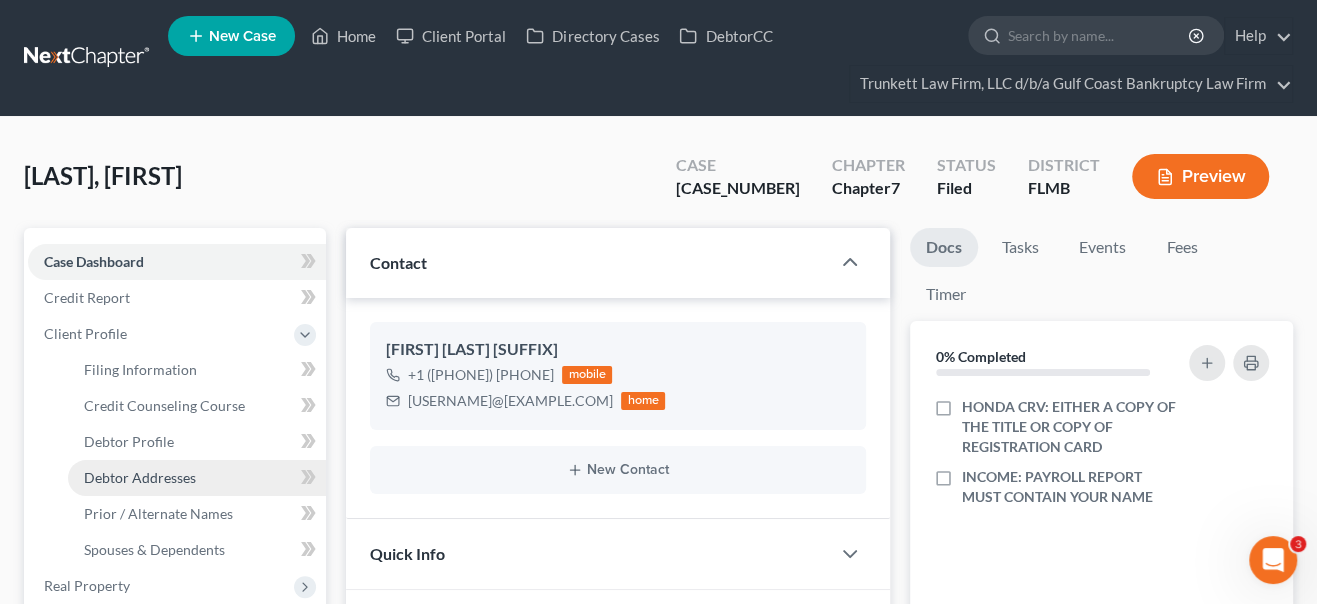 click on "Debtor Addresses" at bounding box center (140, 477) 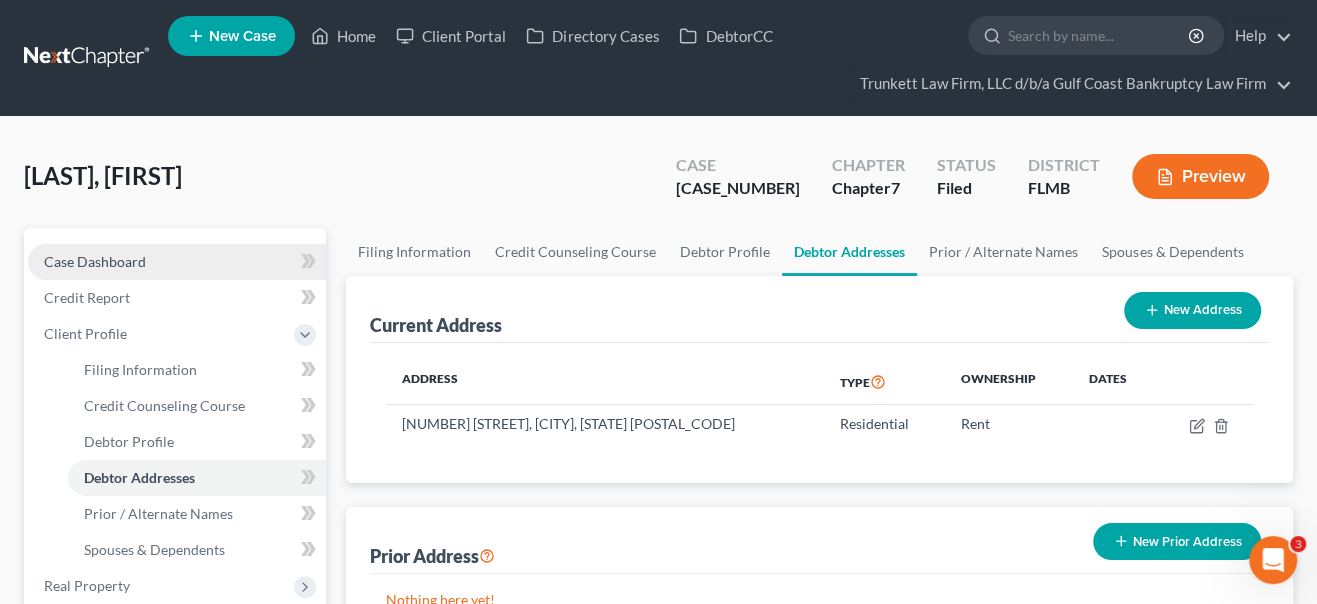 click on "Case Dashboard" at bounding box center [95, 261] 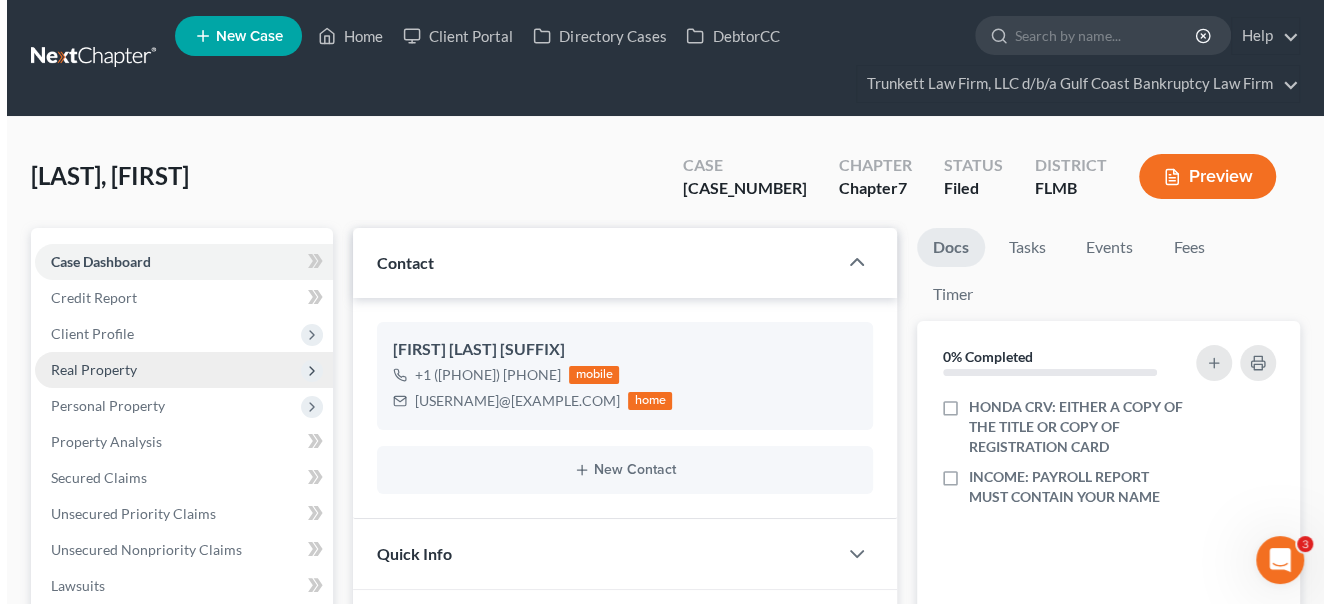 scroll, scrollTop: 2349, scrollLeft: 0, axis: vertical 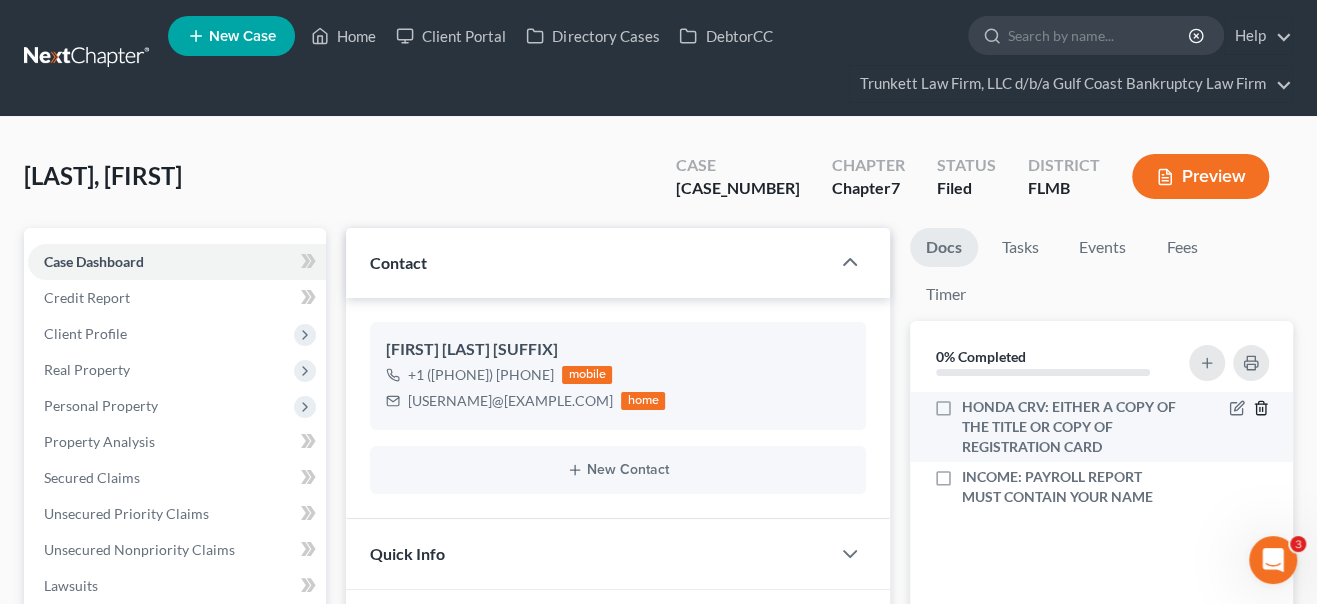 click 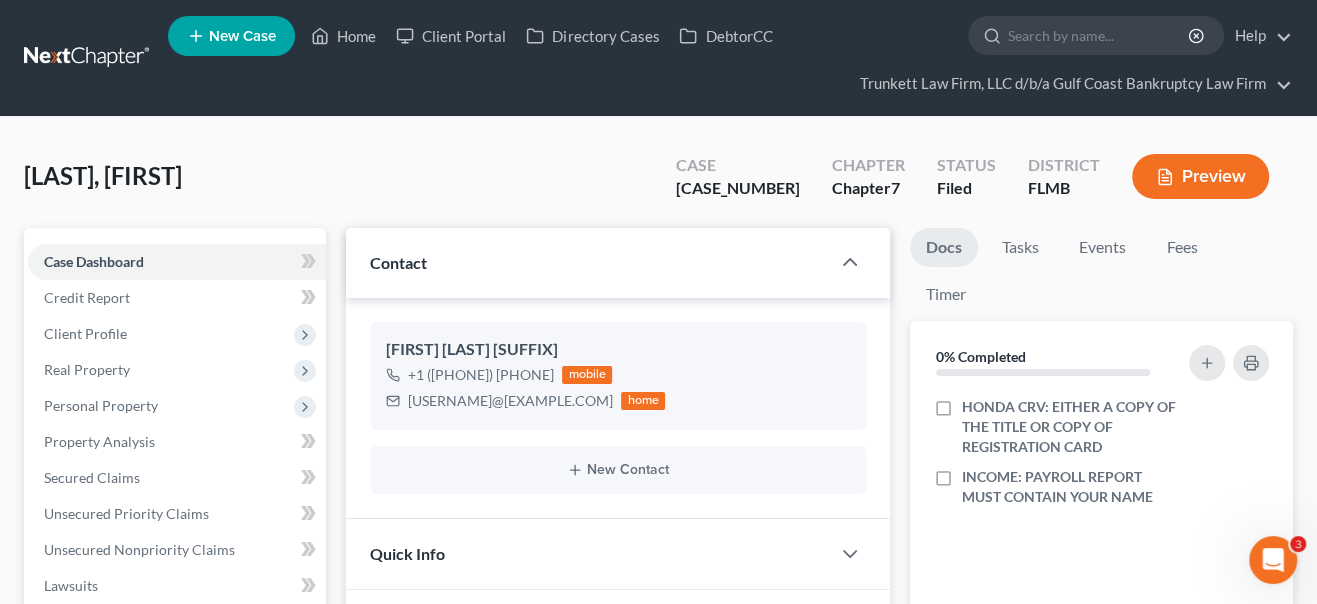 scroll, scrollTop: 2329, scrollLeft: 0, axis: vertical 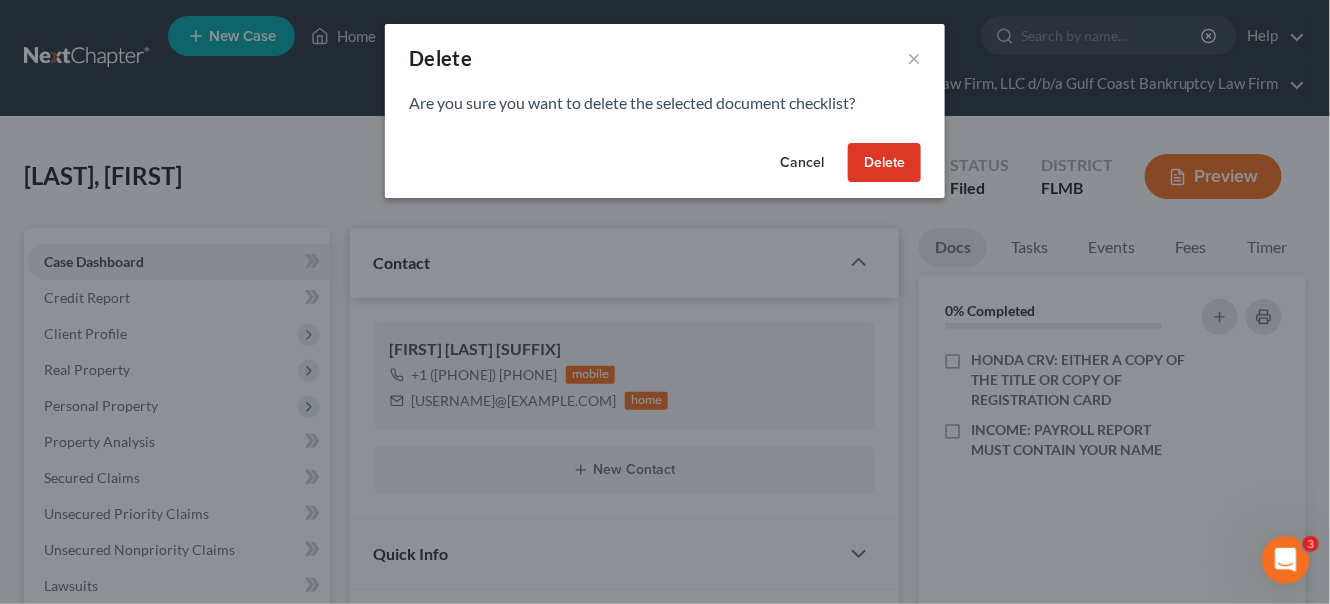 drag, startPoint x: 856, startPoint y: 167, endPoint x: 943, endPoint y: 212, distance: 97.94897 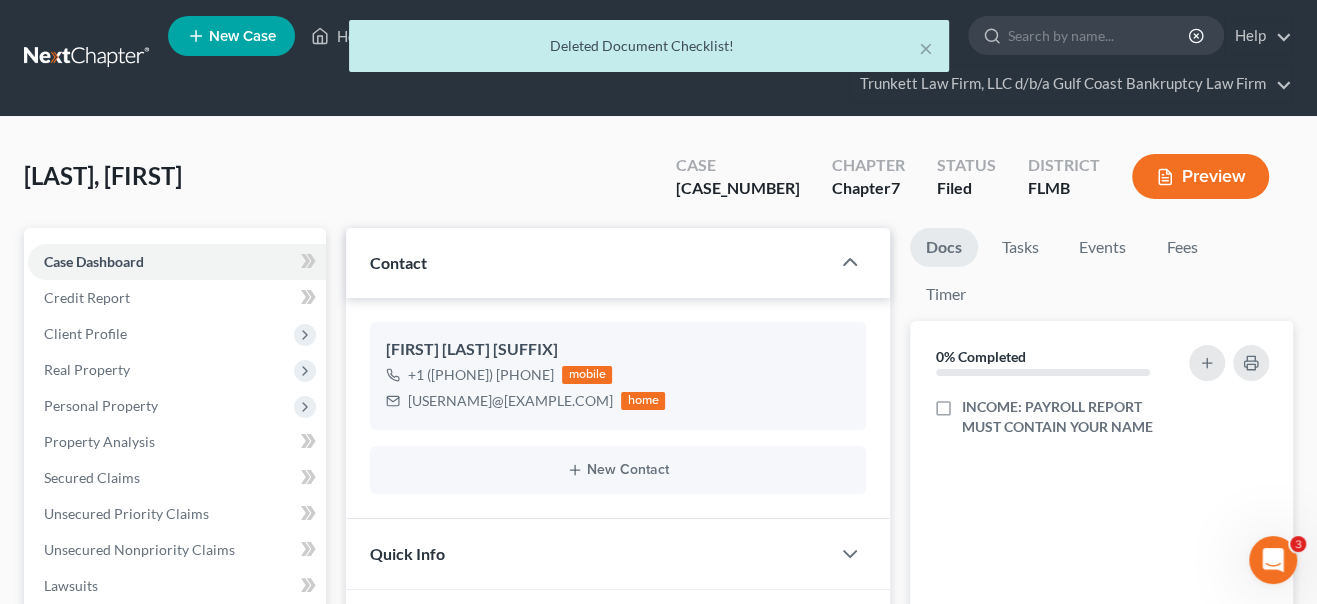 scroll, scrollTop: 2349, scrollLeft: 0, axis: vertical 